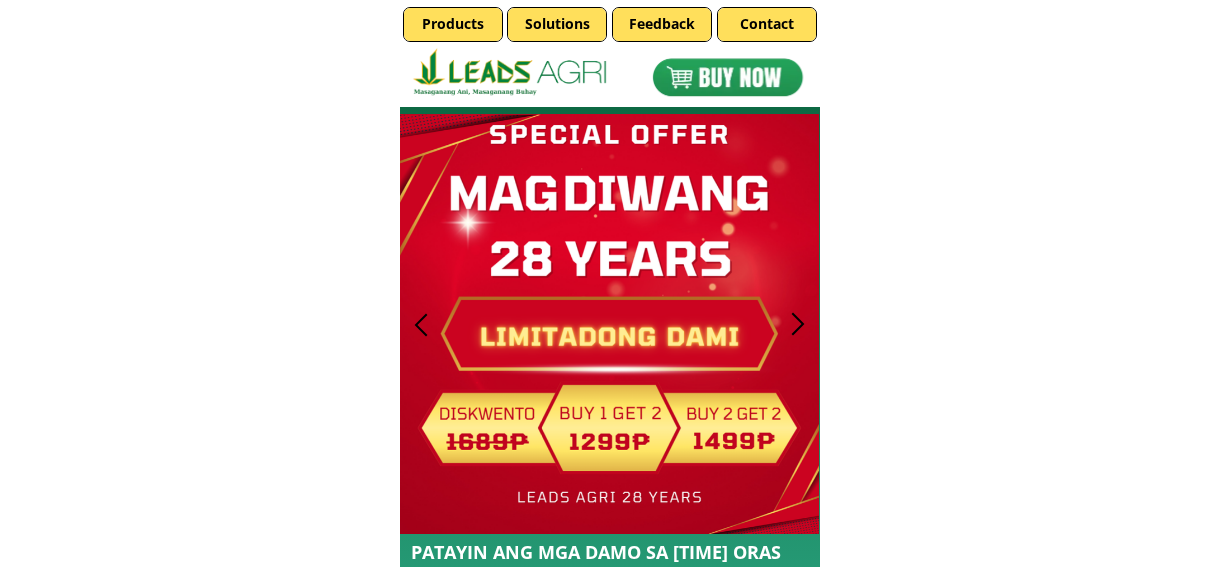 scroll, scrollTop: 0, scrollLeft: 0, axis: both 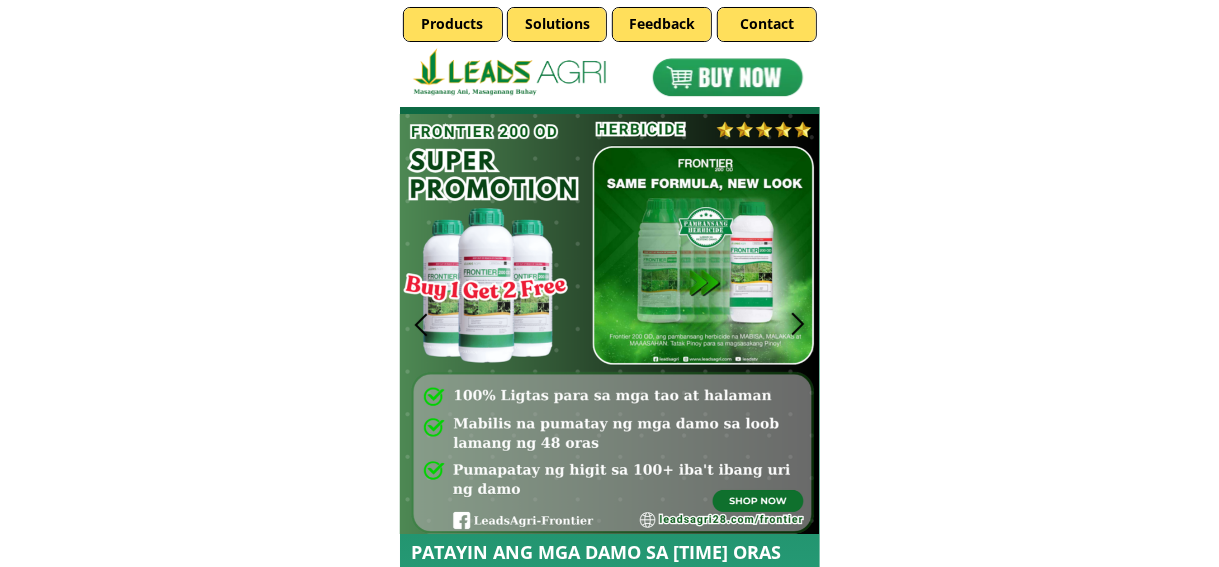 click at bounding box center [727, 77] 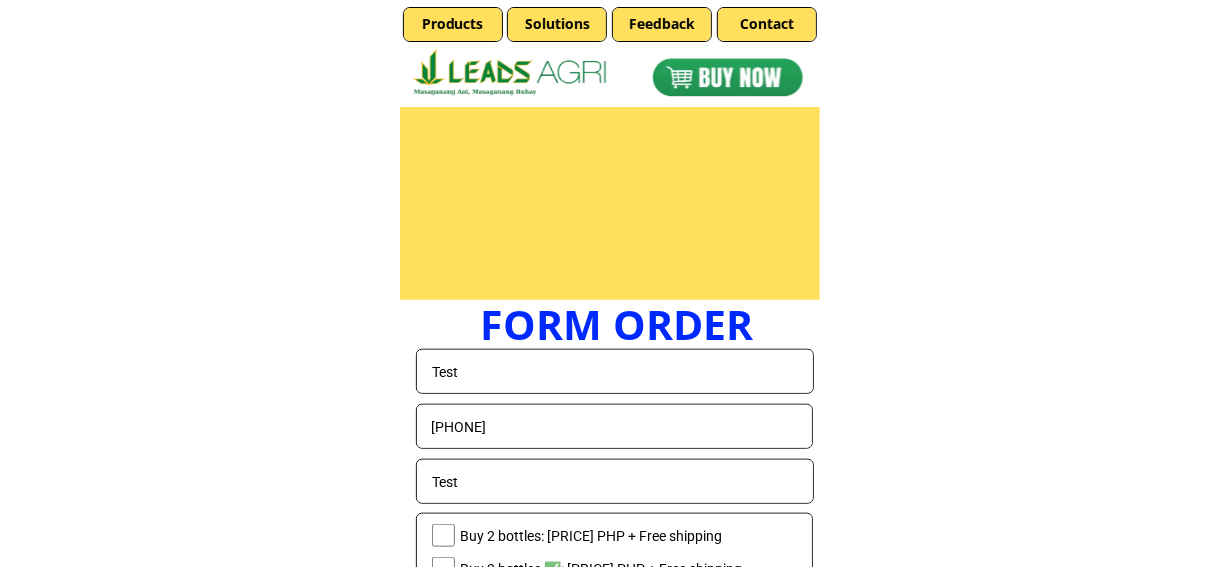 scroll, scrollTop: 4646, scrollLeft: 0, axis: vertical 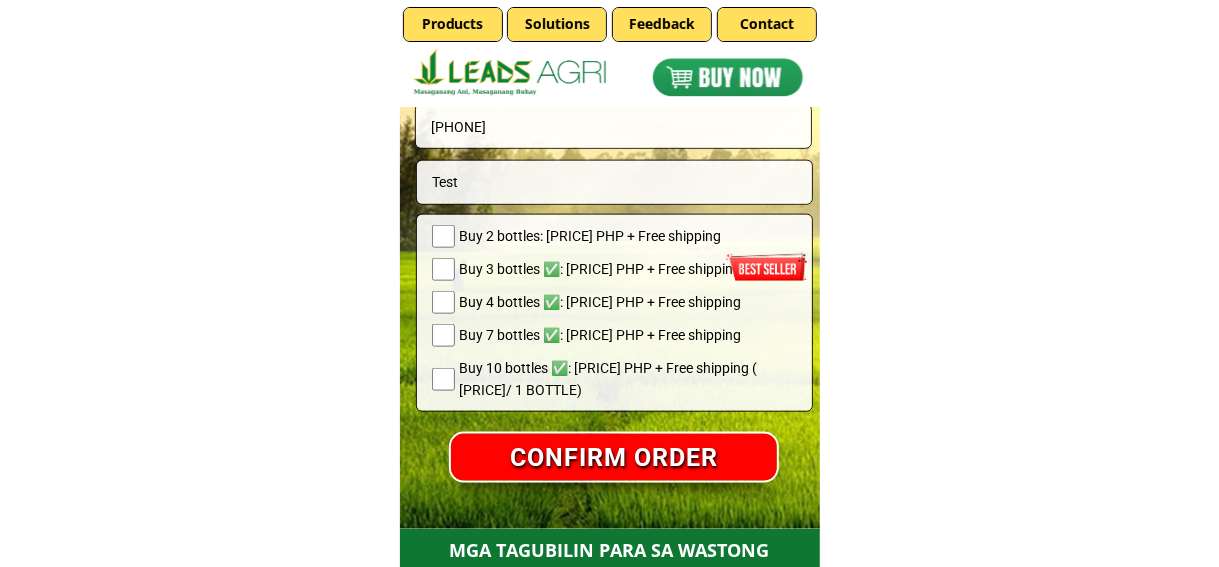 click at bounding box center [727, 77] 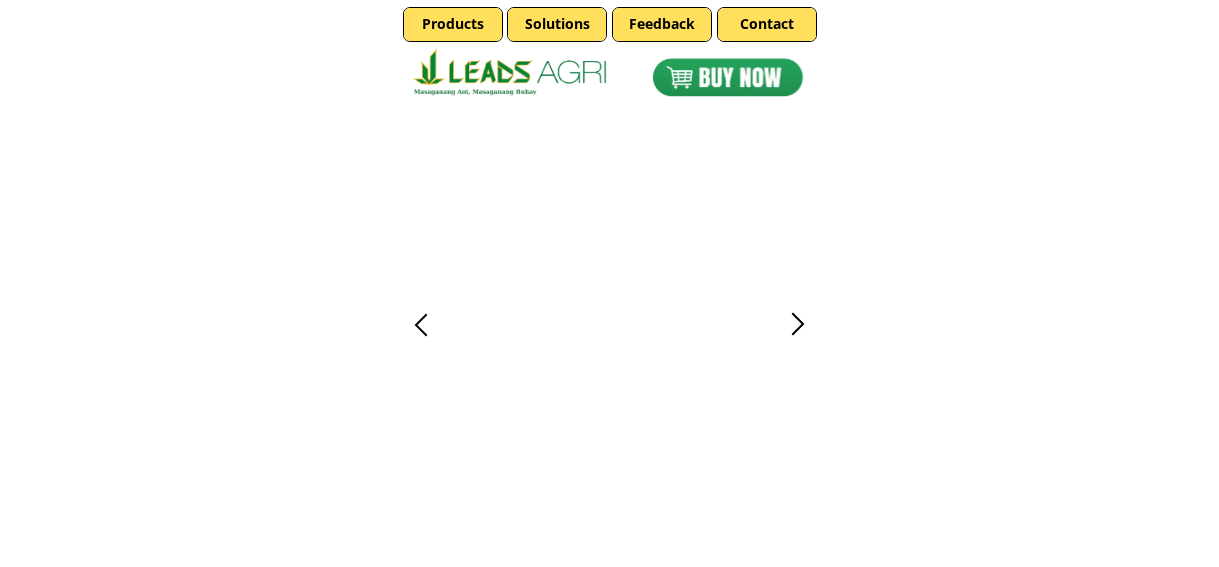 scroll, scrollTop: 4646, scrollLeft: 0, axis: vertical 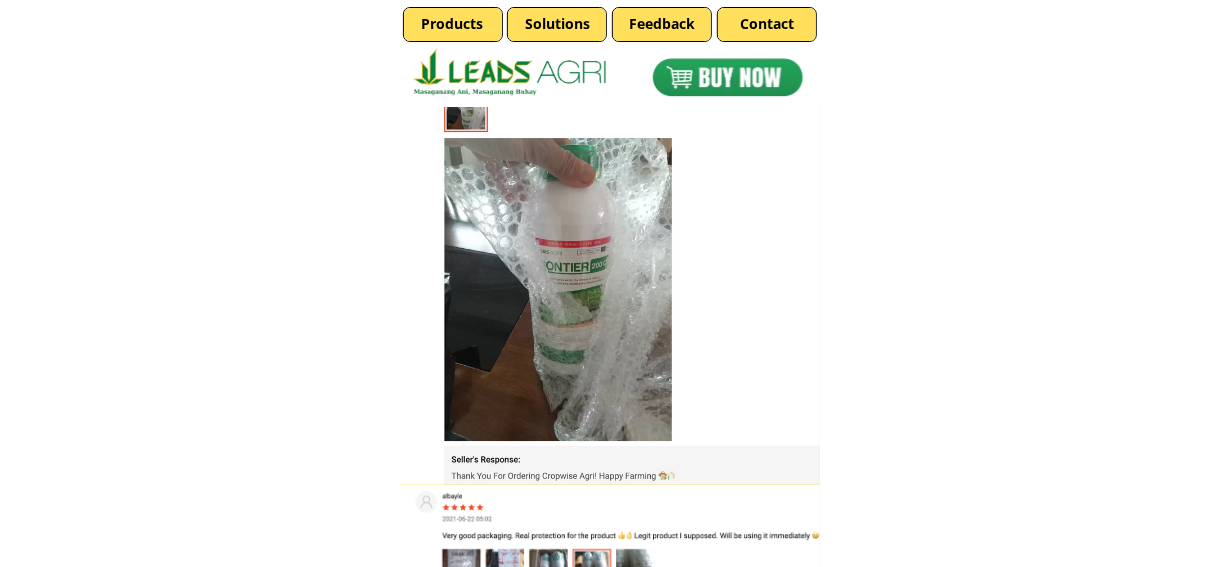 click at bounding box center [727, 77] 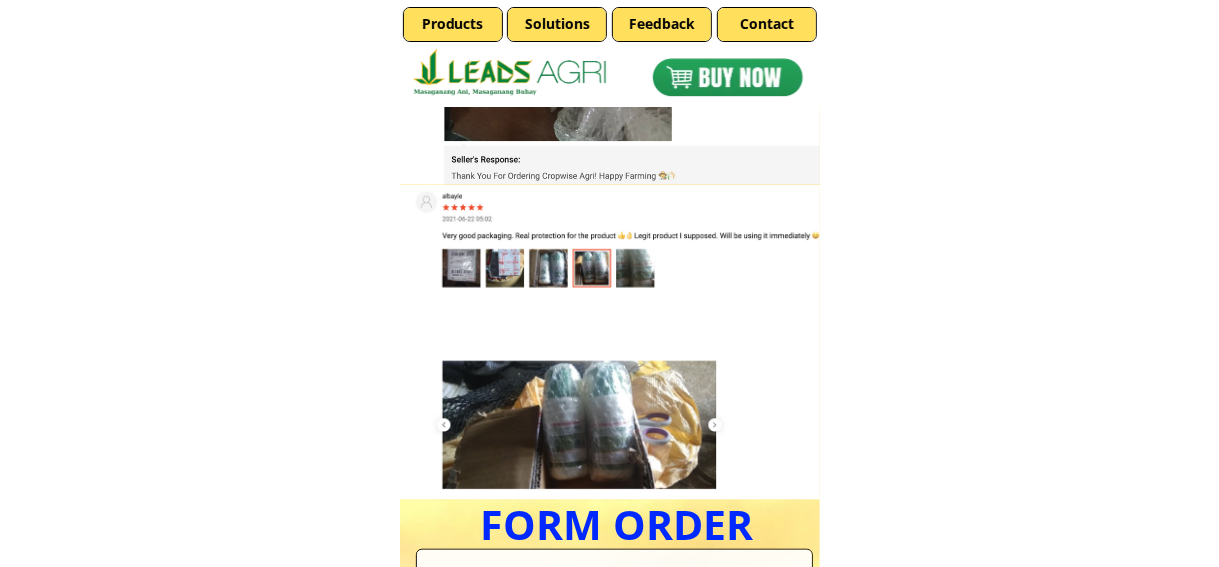 scroll, scrollTop: 4346, scrollLeft: 0, axis: vertical 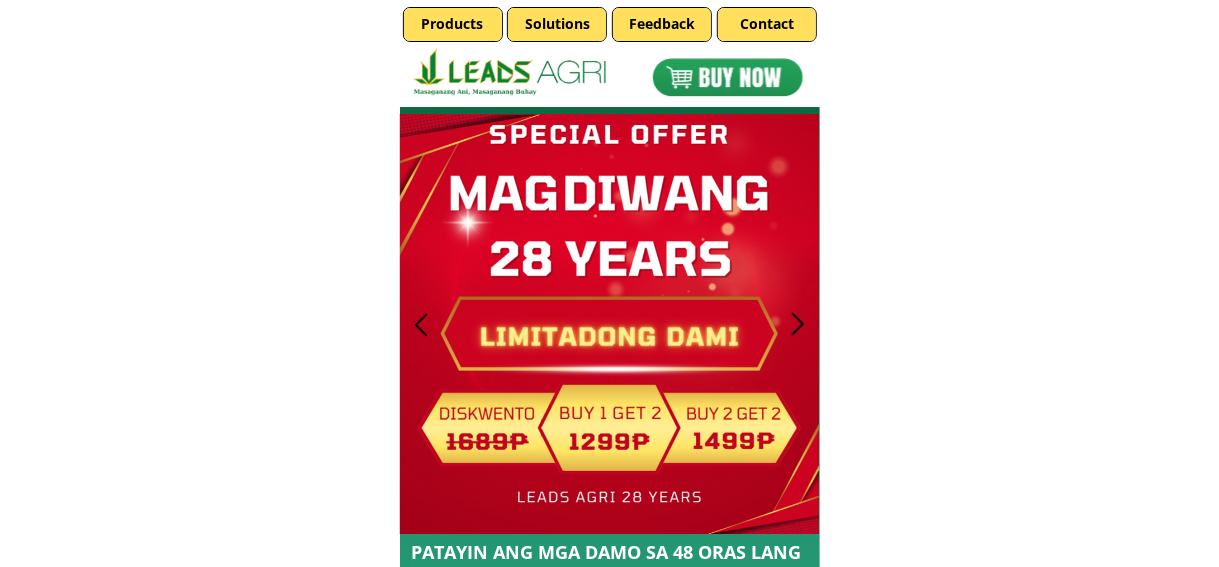 click at bounding box center (727, 77) 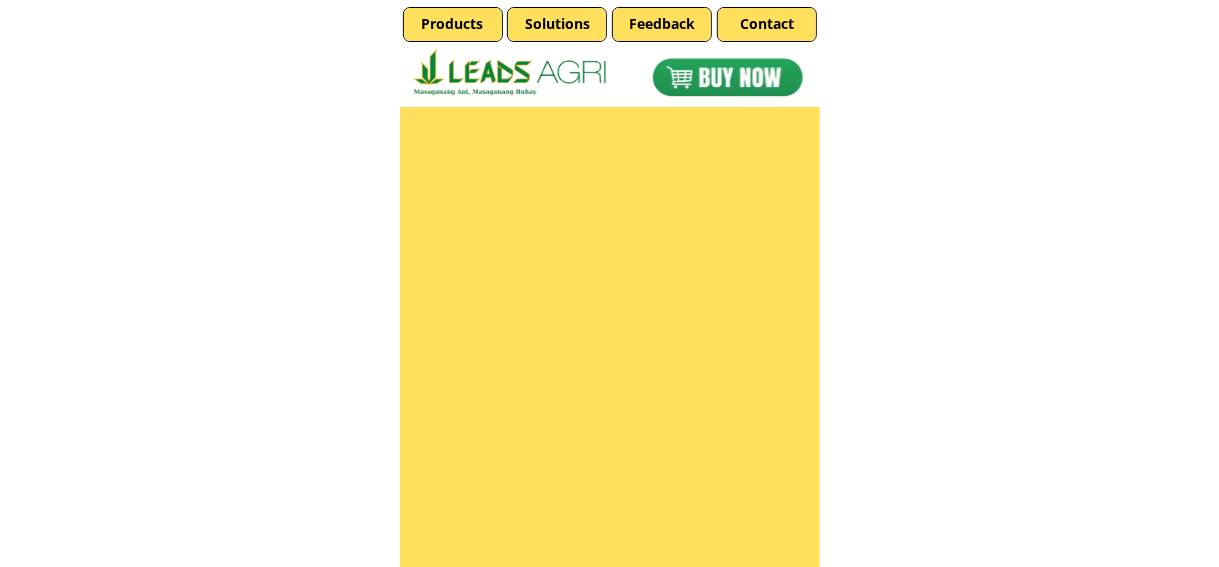 scroll, scrollTop: 2487, scrollLeft: 0, axis: vertical 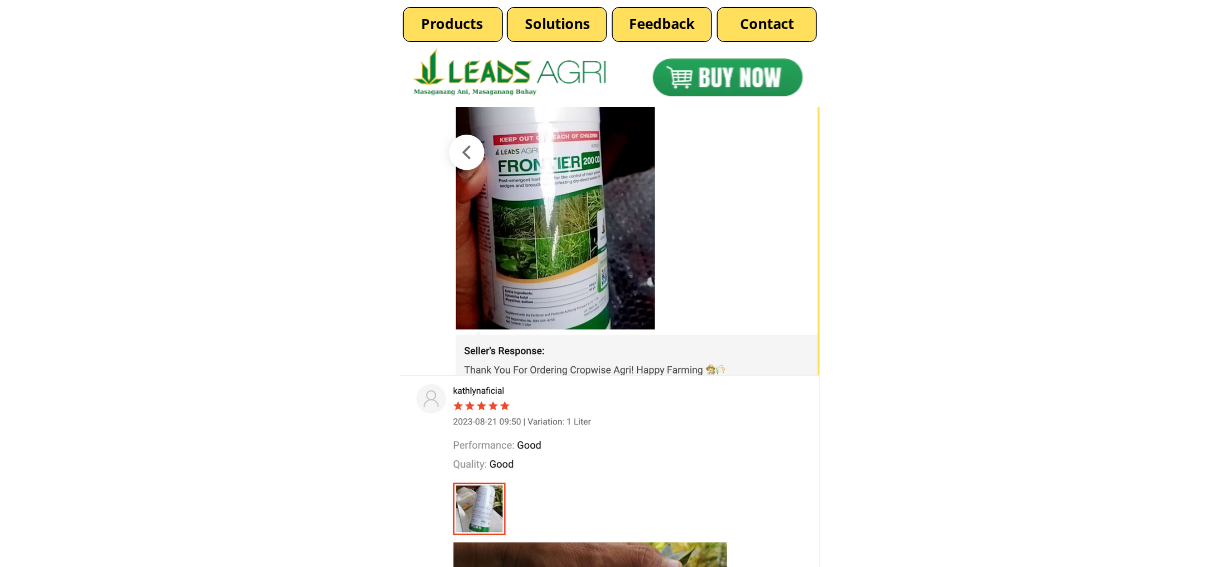 click at bounding box center [727, 77] 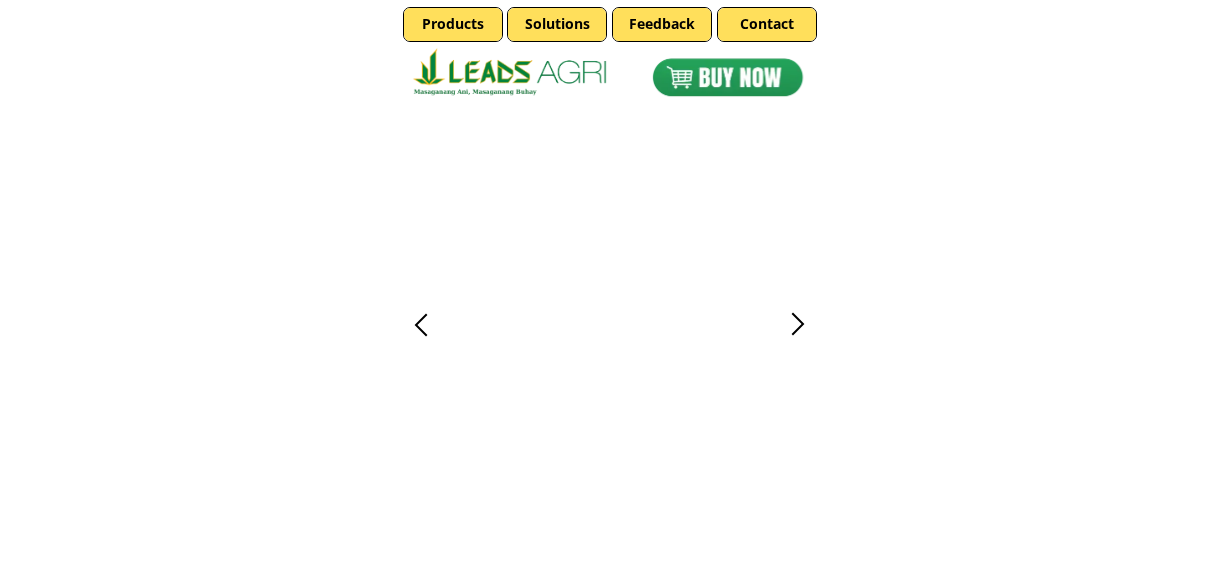 scroll, scrollTop: 4673, scrollLeft: 0, axis: vertical 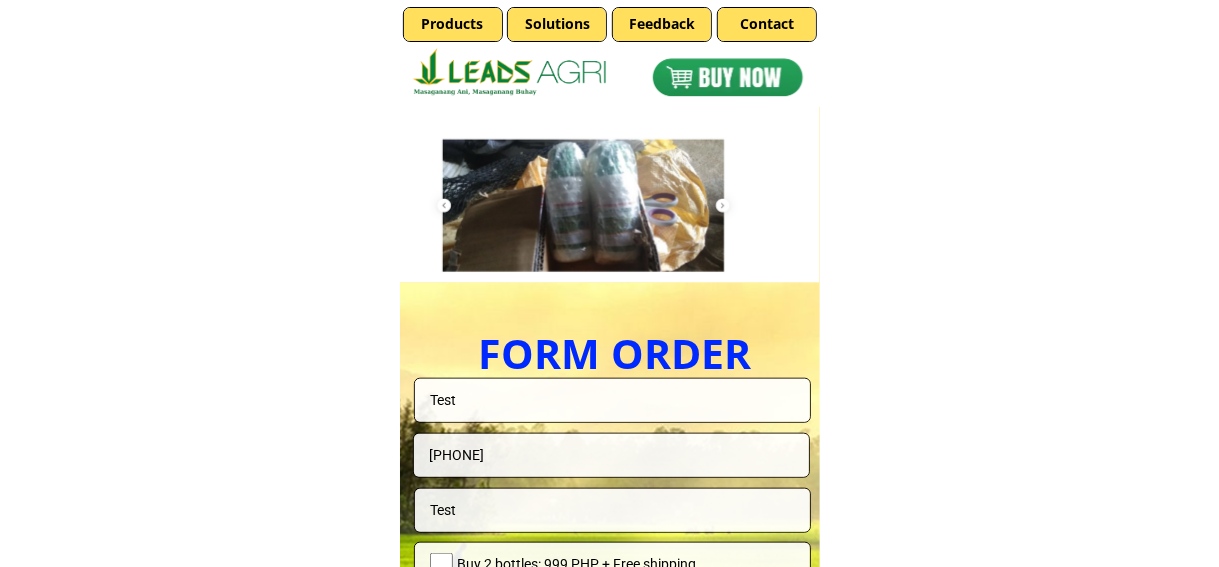 click at bounding box center [727, 77] 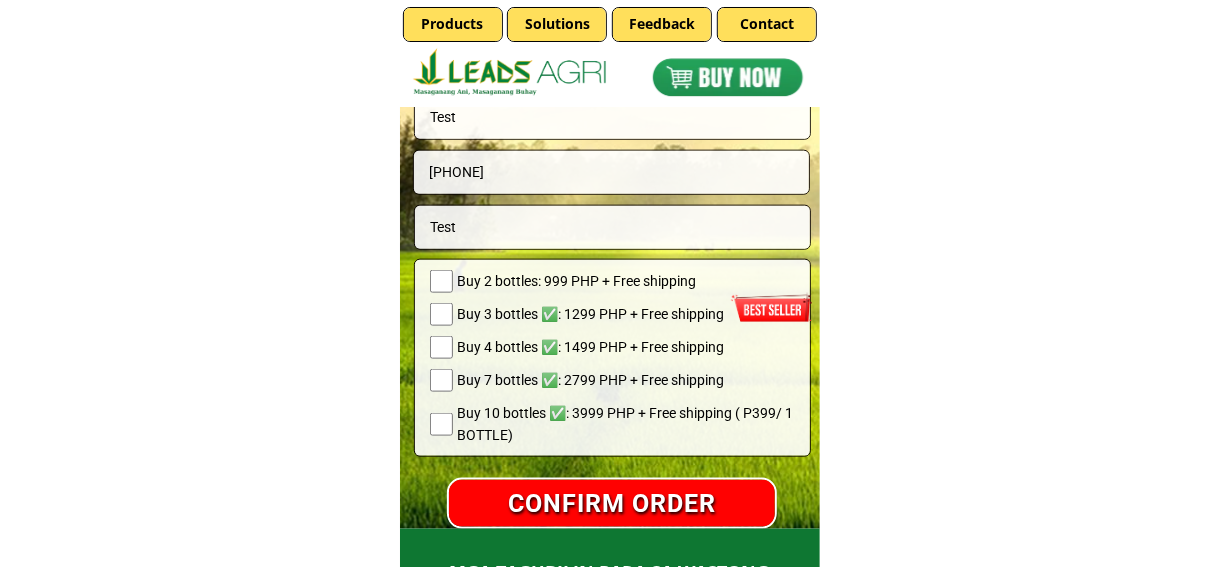 scroll, scrollTop: 4556, scrollLeft: 0, axis: vertical 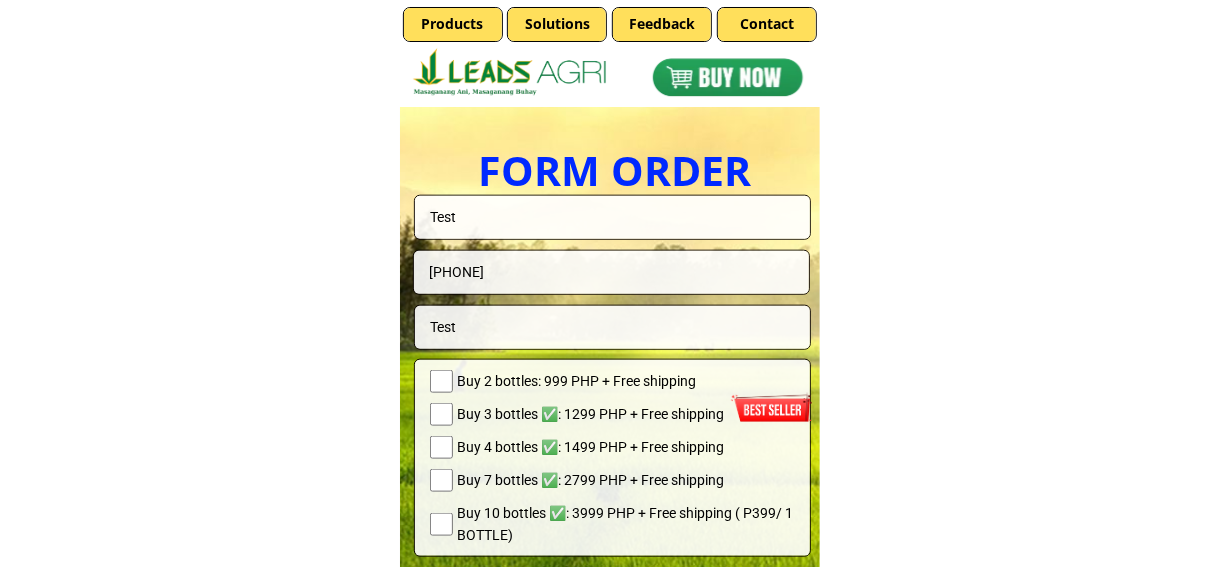 click on "Test" at bounding box center (612, 217) 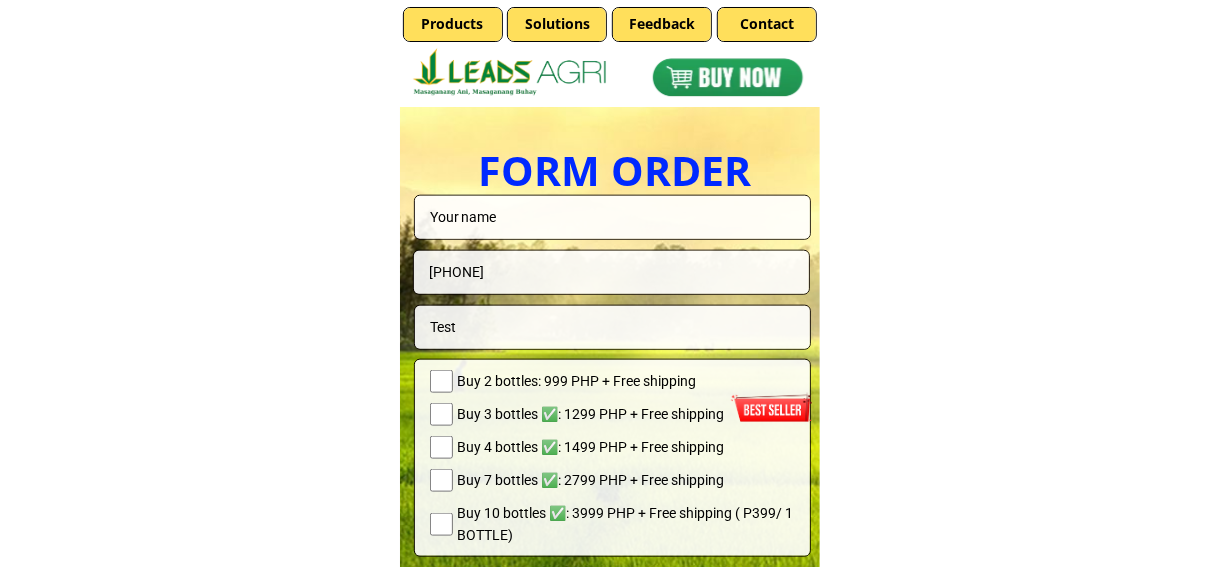 type 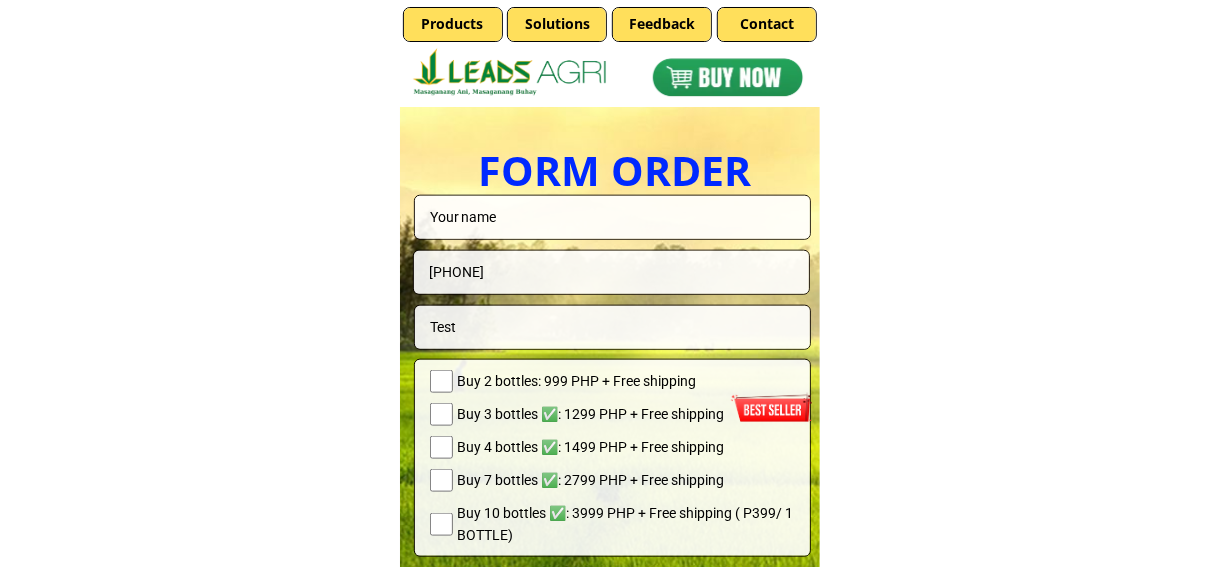 click on "[PHONE]" at bounding box center (611, 272) 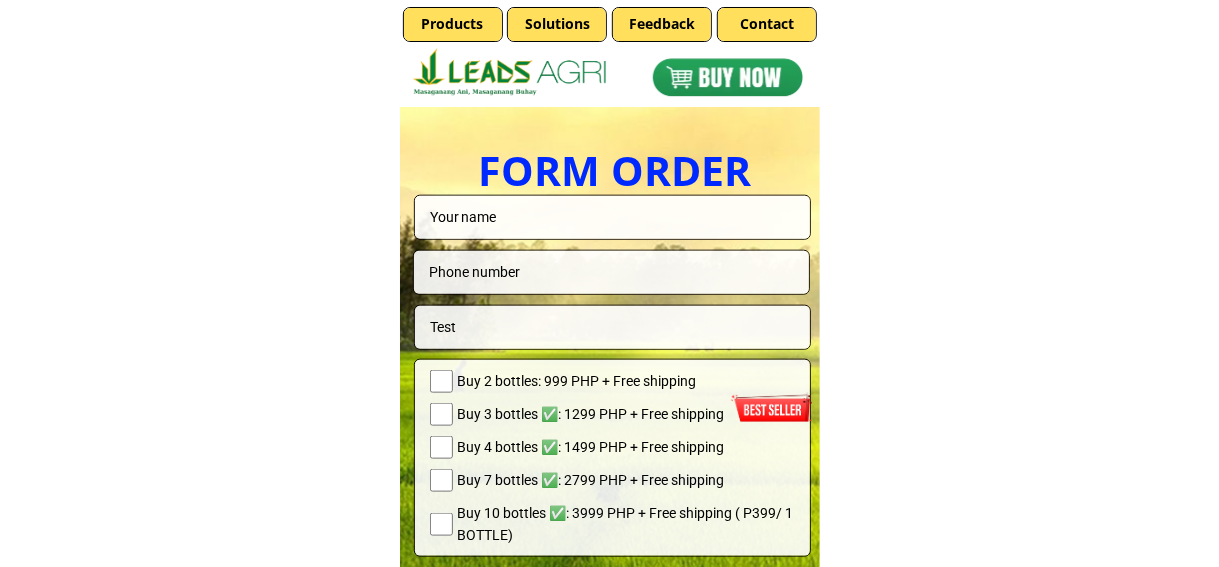 type 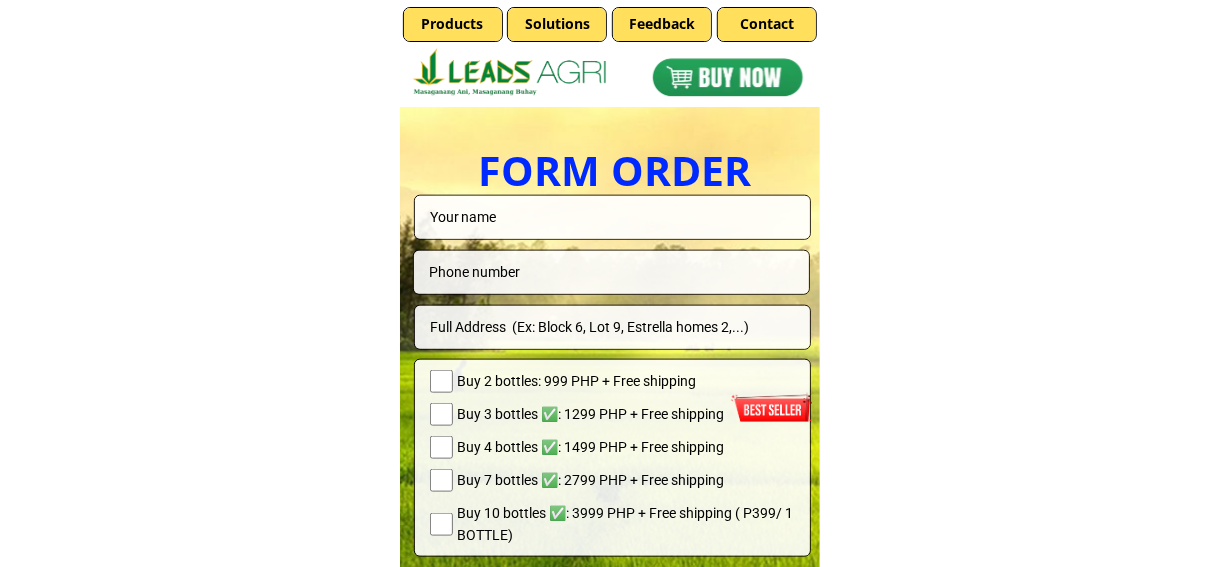 type 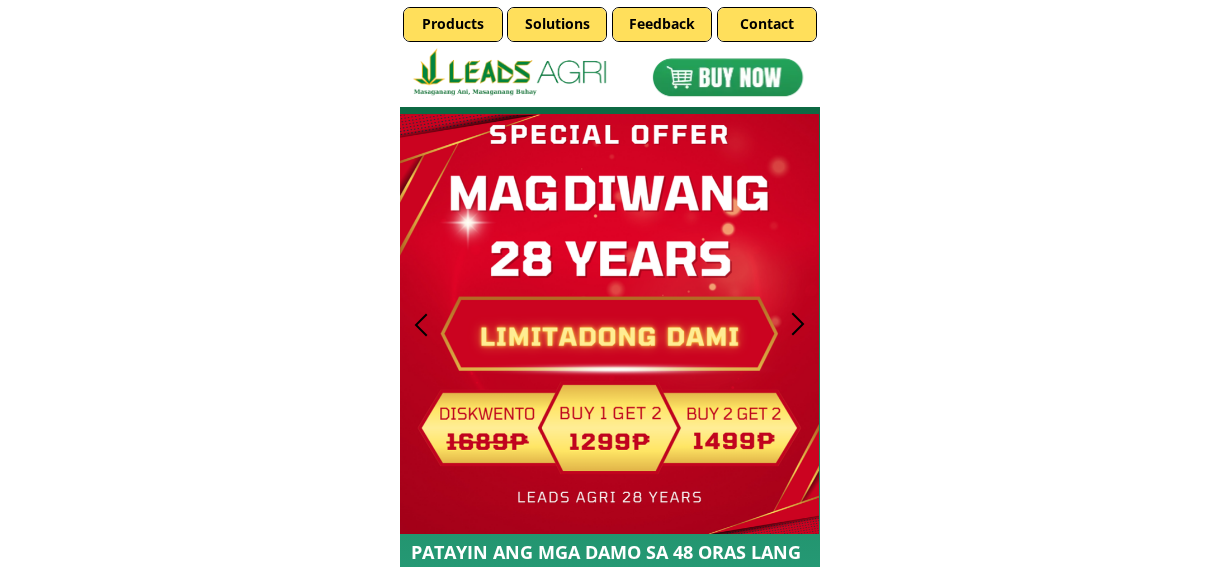 scroll, scrollTop: 4556, scrollLeft: 0, axis: vertical 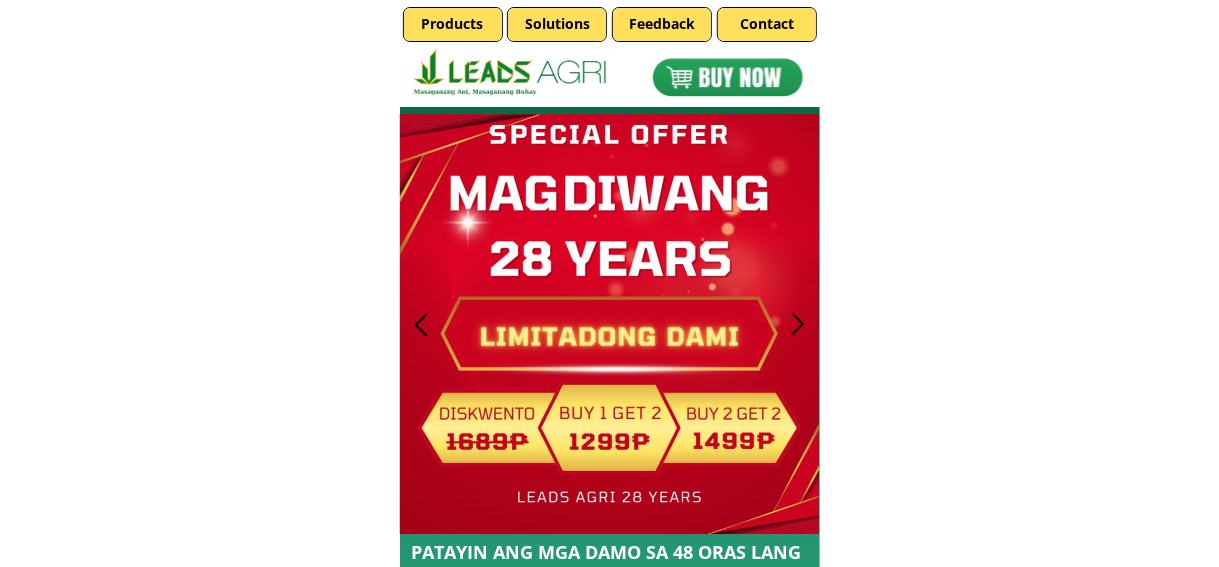 click at bounding box center [727, 77] 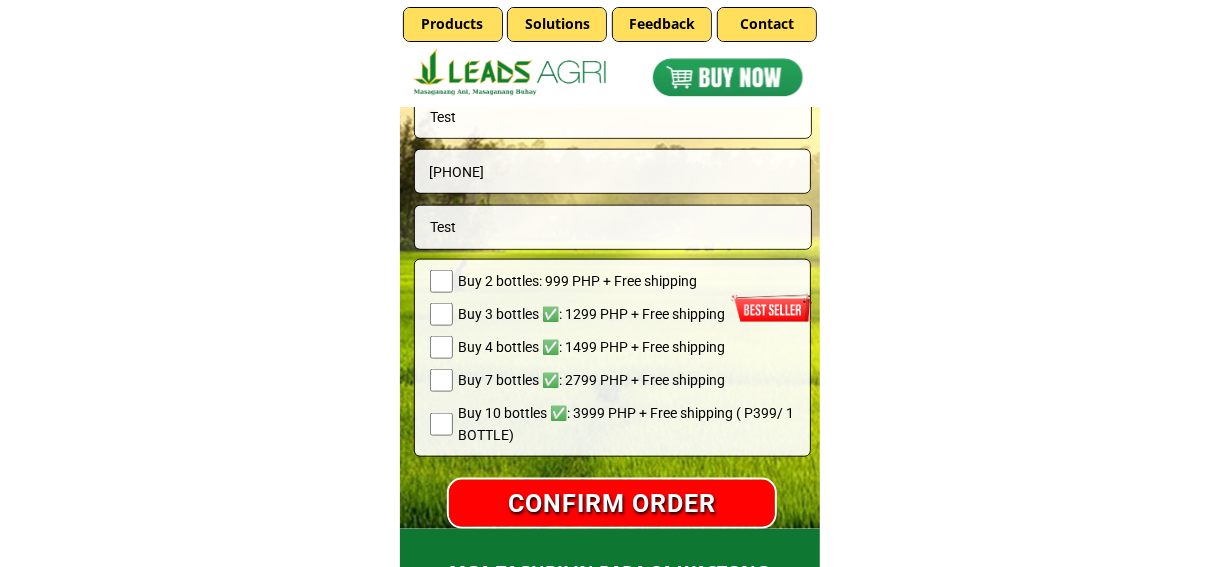 click at bounding box center [727, 77] 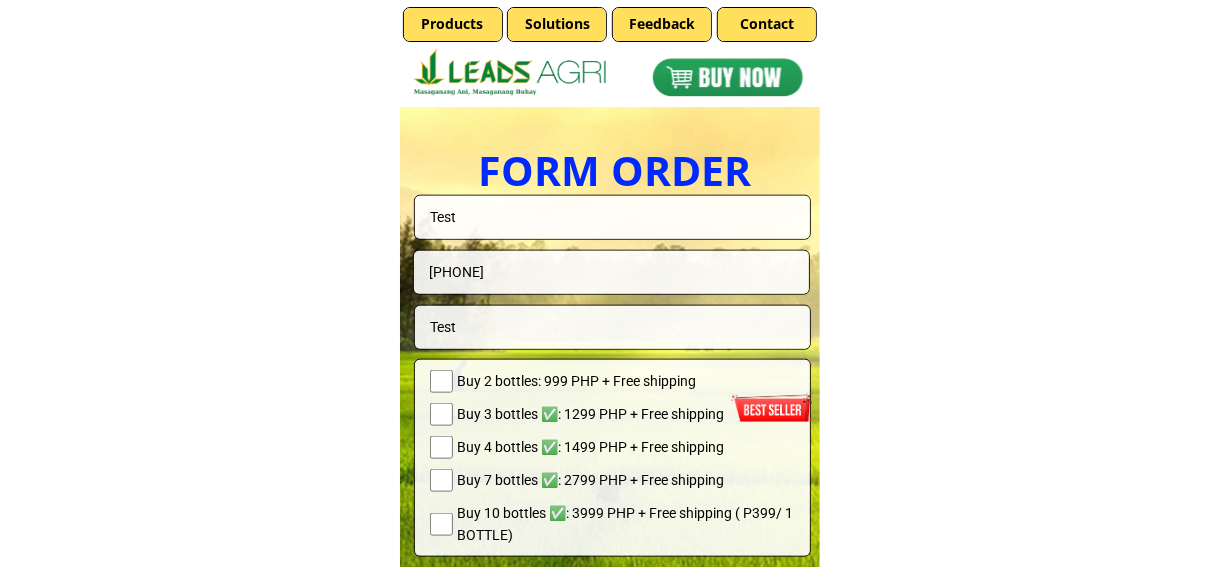 scroll, scrollTop: 4656, scrollLeft: 0, axis: vertical 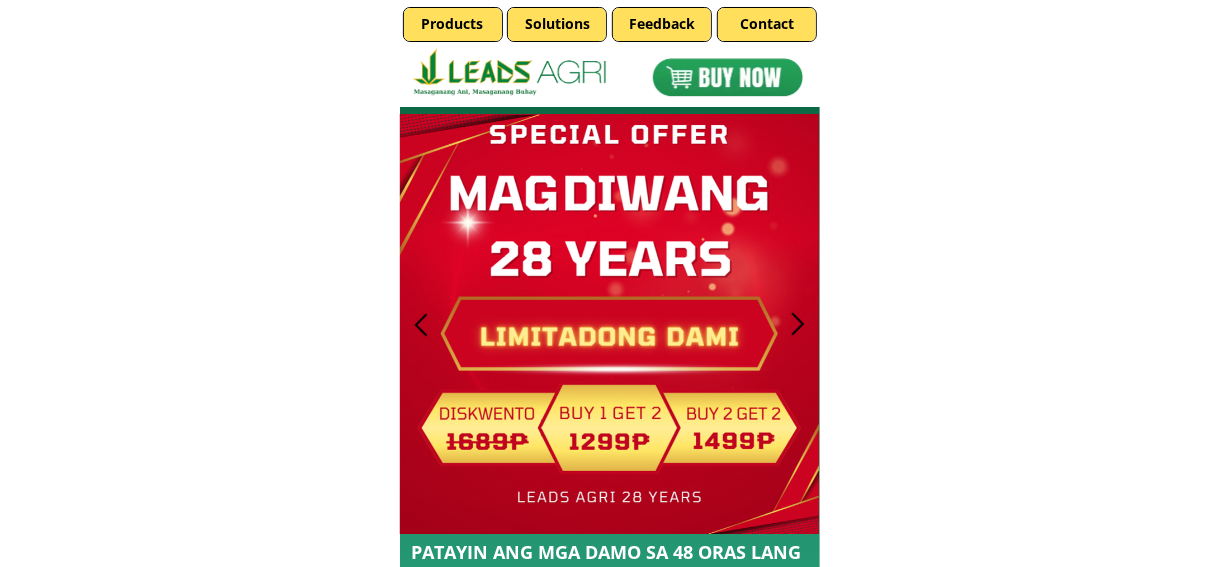 click at bounding box center [727, 77] 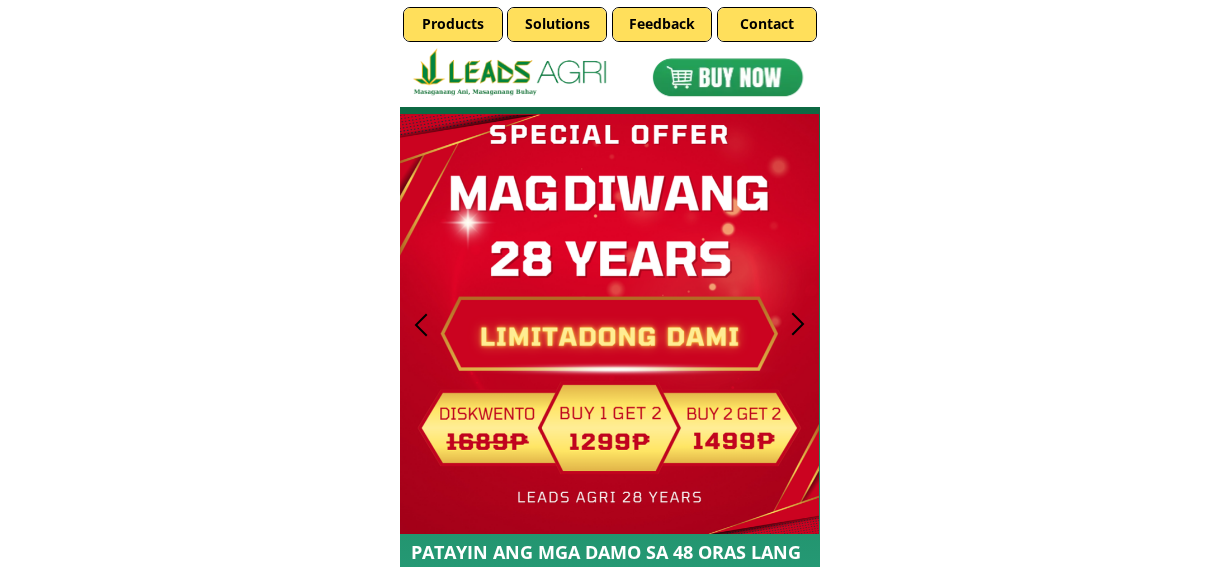 scroll, scrollTop: 0, scrollLeft: 0, axis: both 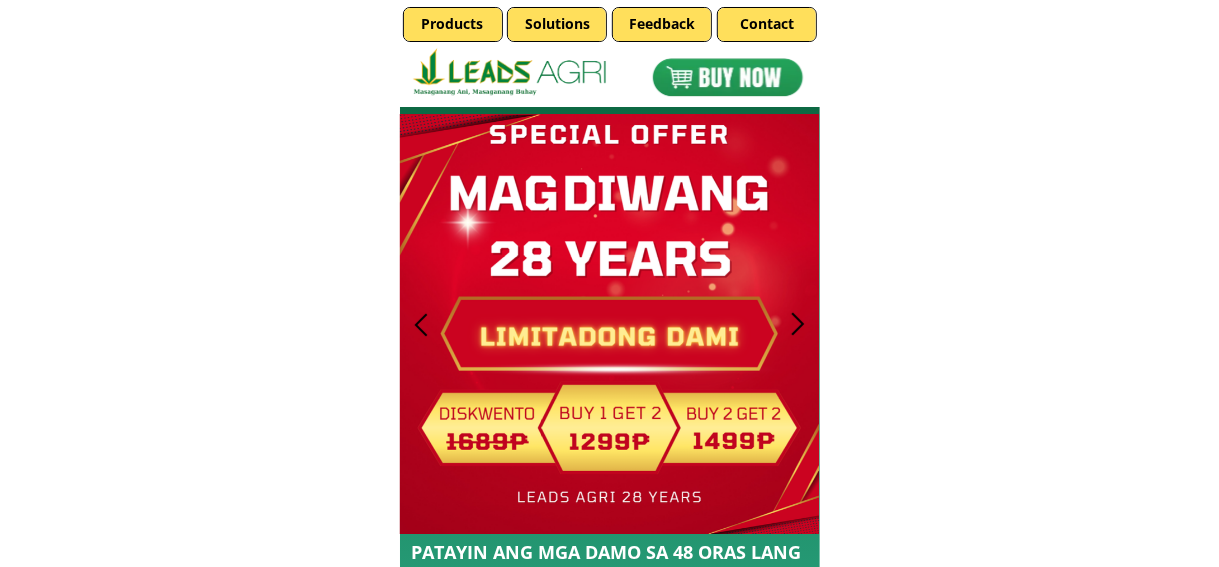 click at bounding box center (727, 77) 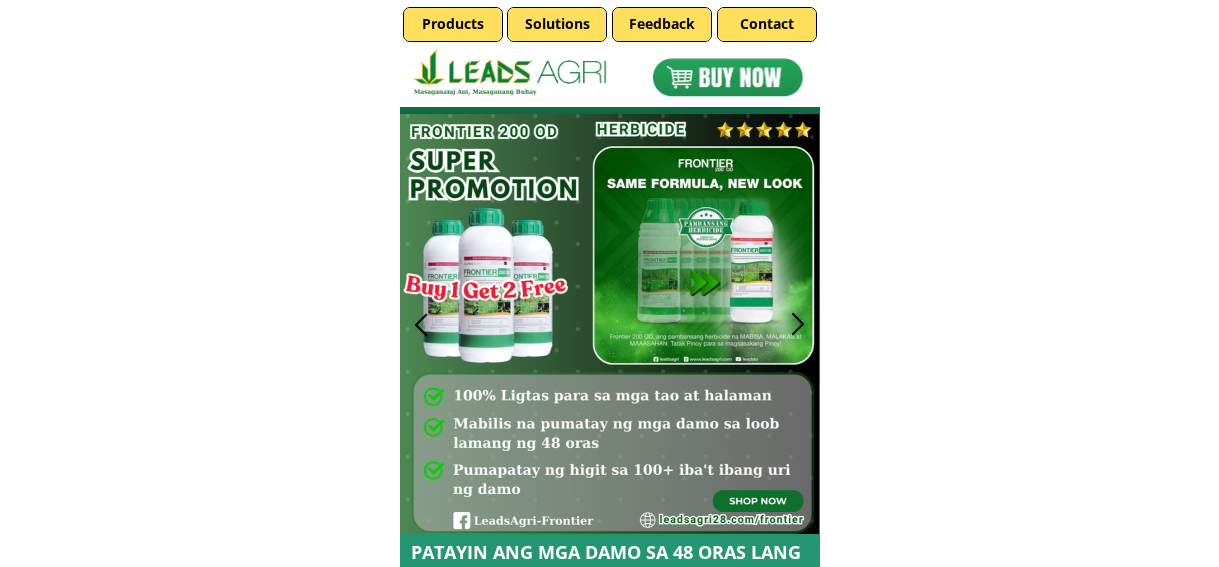 scroll, scrollTop: 0, scrollLeft: 0, axis: both 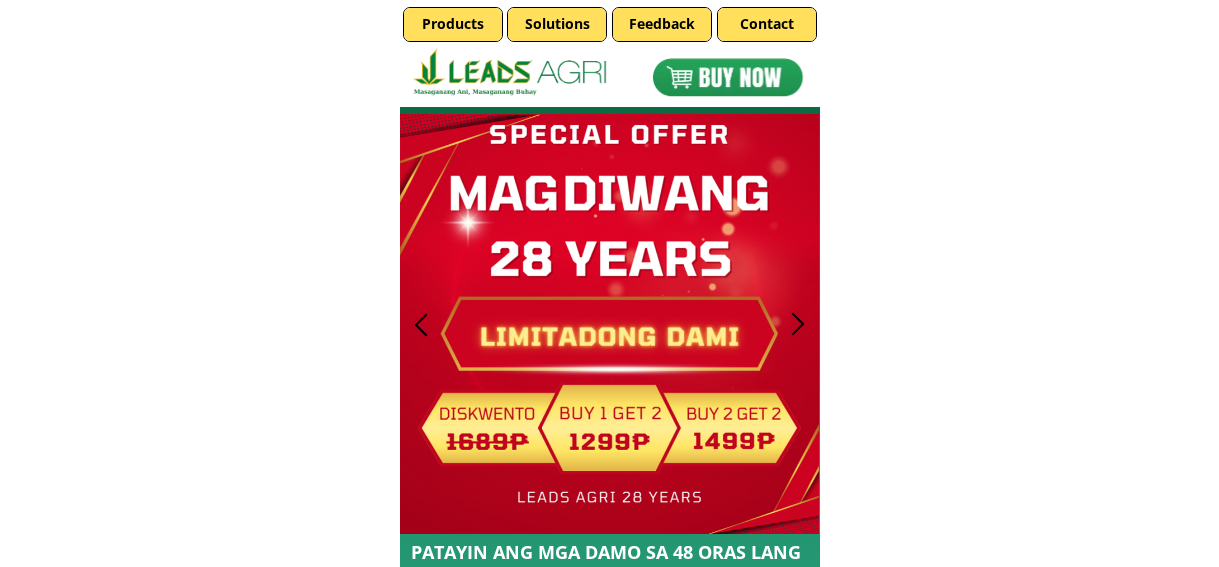 click at bounding box center (727, 77) 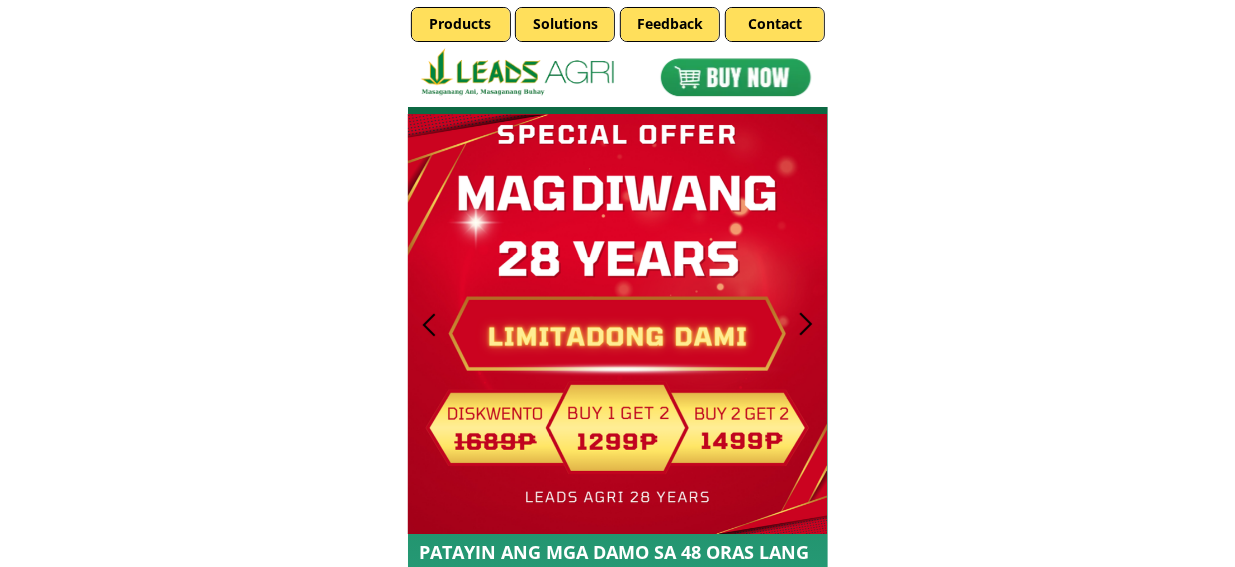 scroll, scrollTop: 0, scrollLeft: 0, axis: both 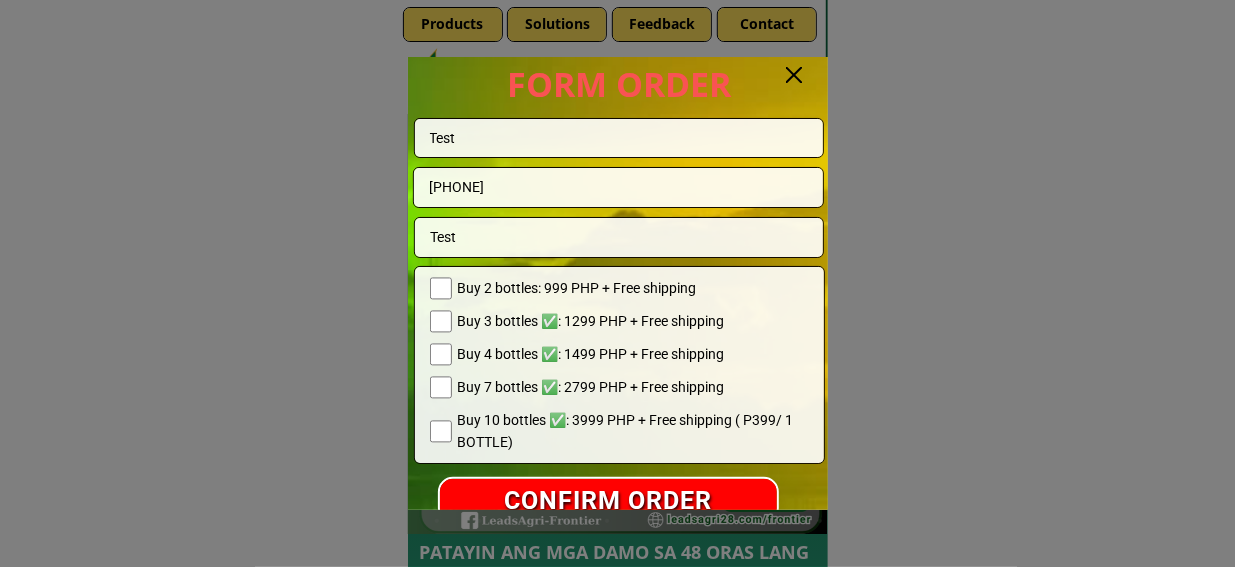 click at bounding box center [794, 75] 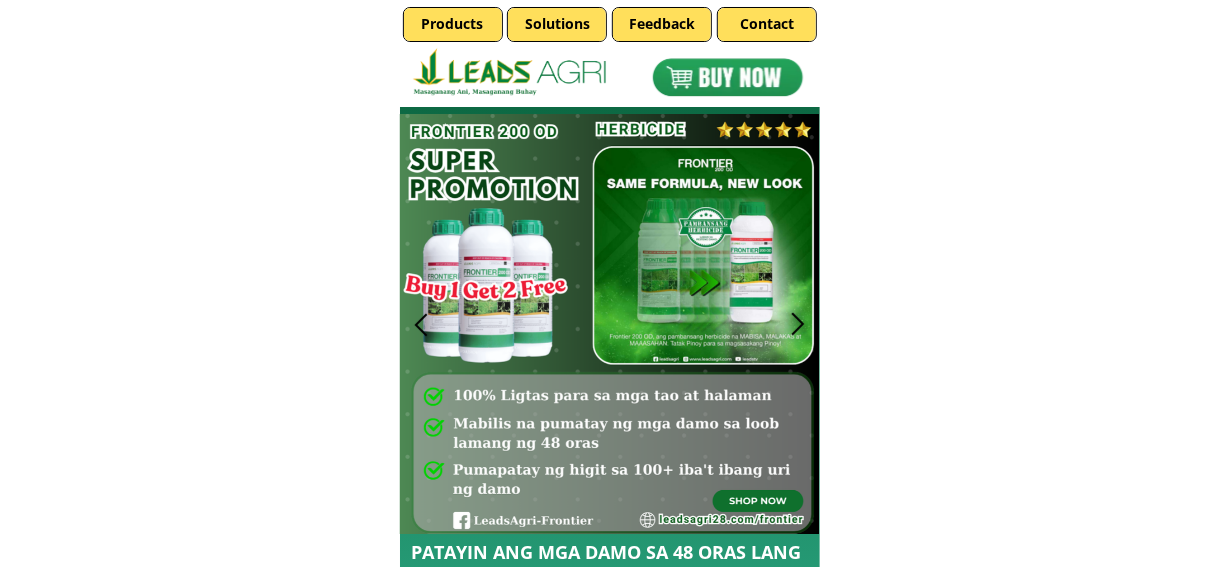 click at bounding box center (727, 77) 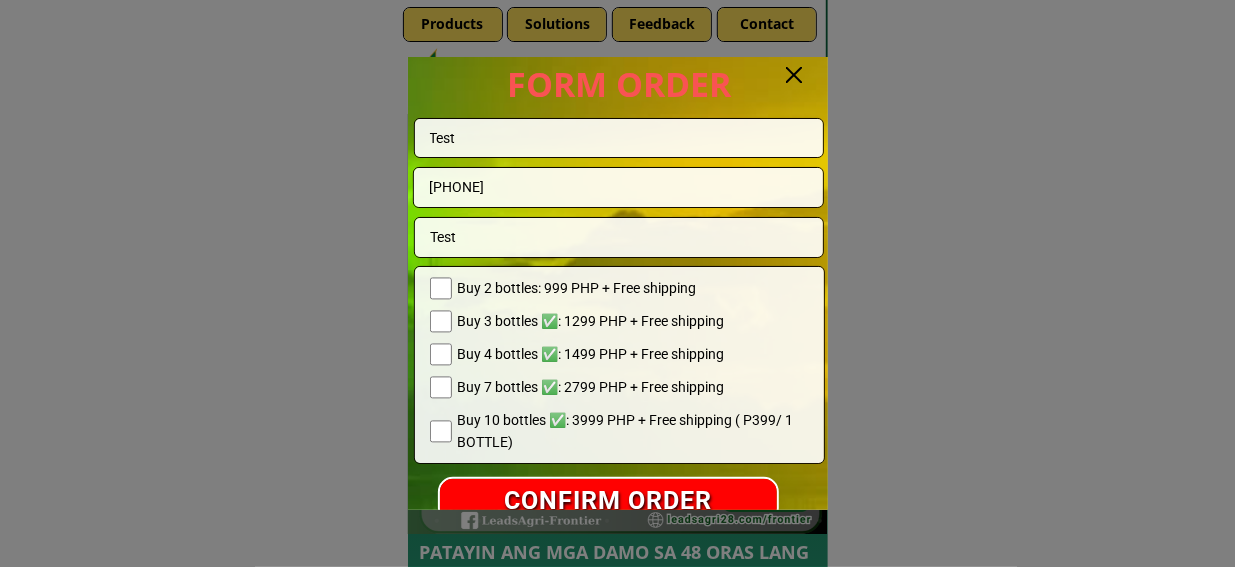 click at bounding box center (794, 75) 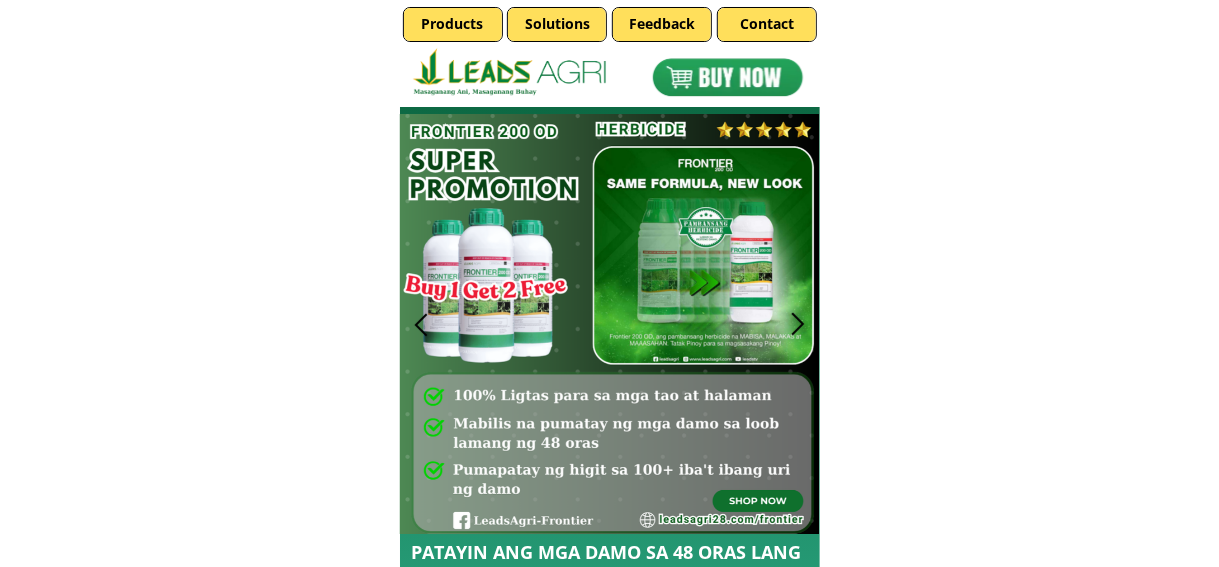 click at bounding box center [727, 77] 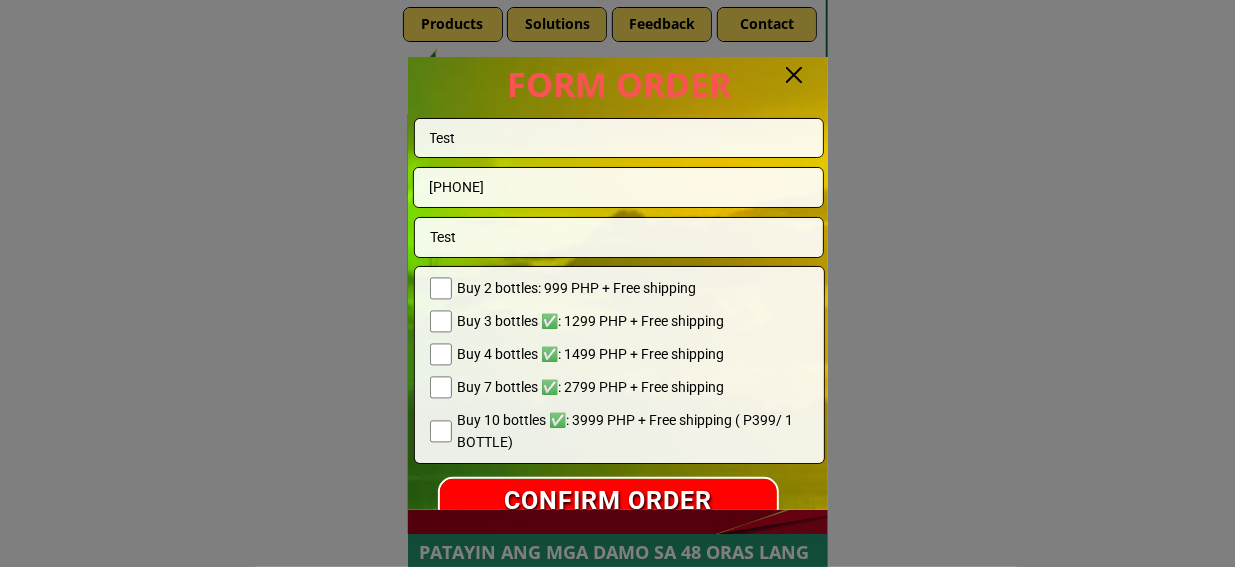 click at bounding box center (794, 75) 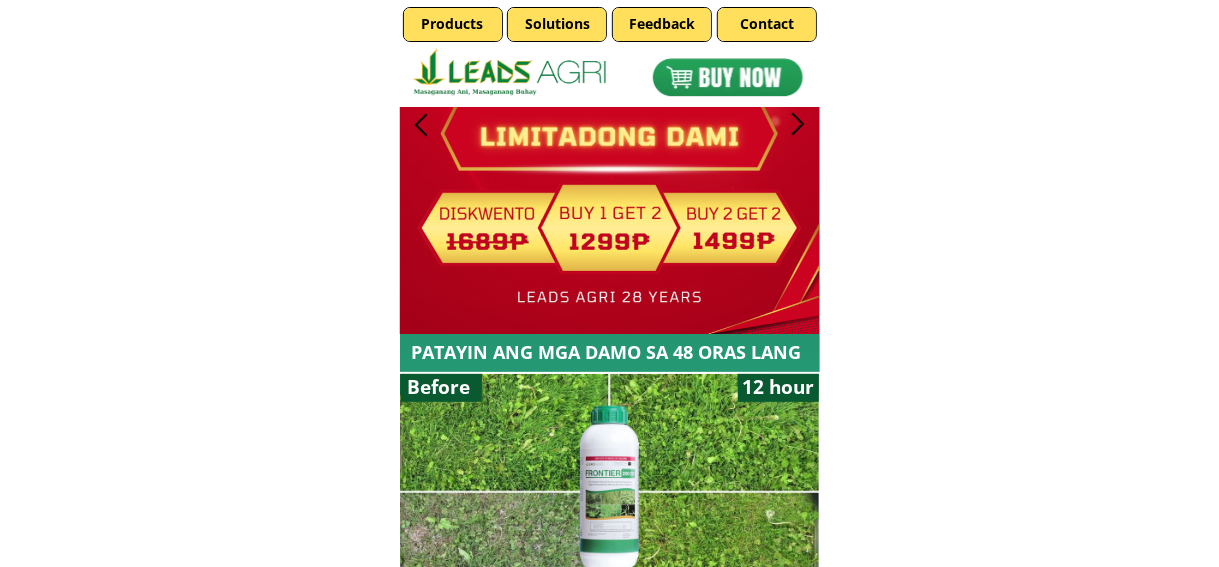 scroll, scrollTop: 0, scrollLeft: 0, axis: both 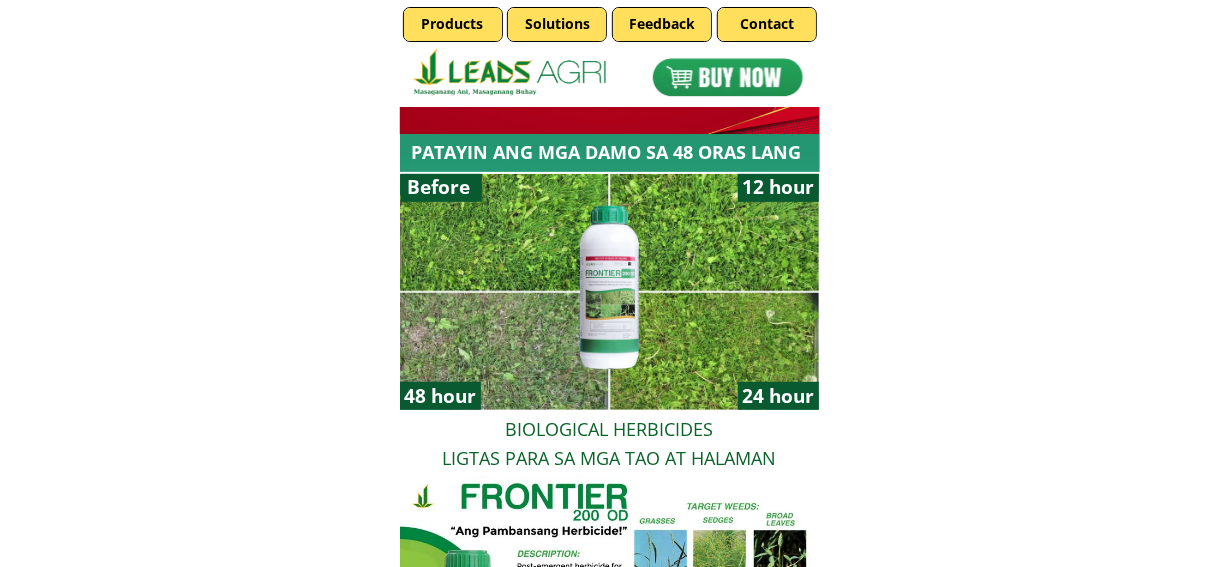 click at bounding box center [727, 77] 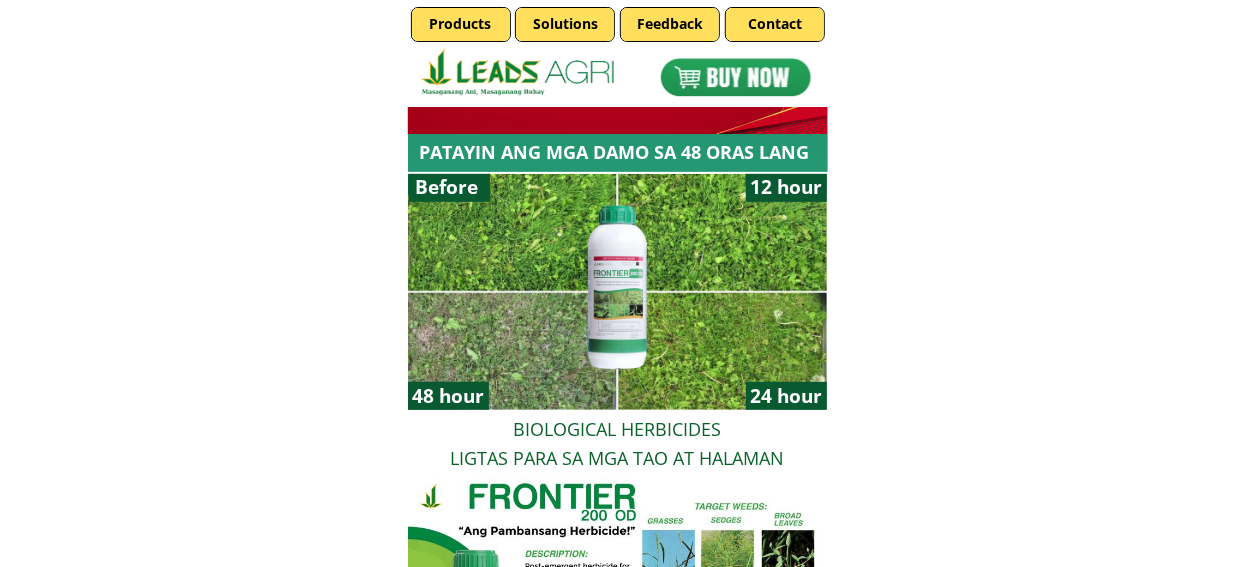 scroll, scrollTop: 0, scrollLeft: 0, axis: both 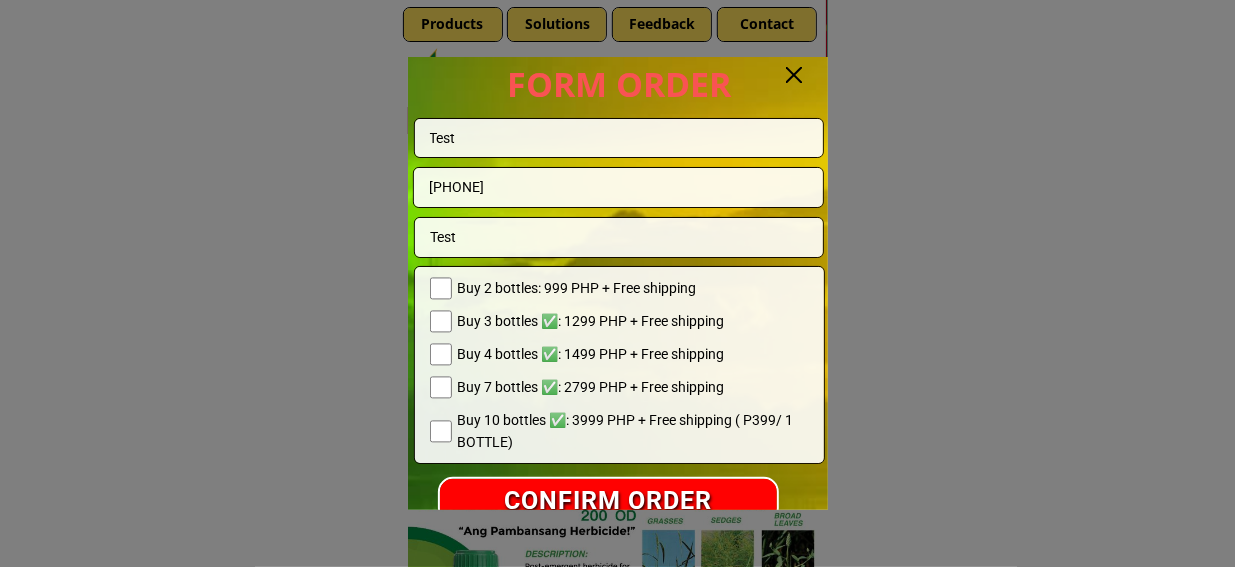 click at bounding box center [794, 75] 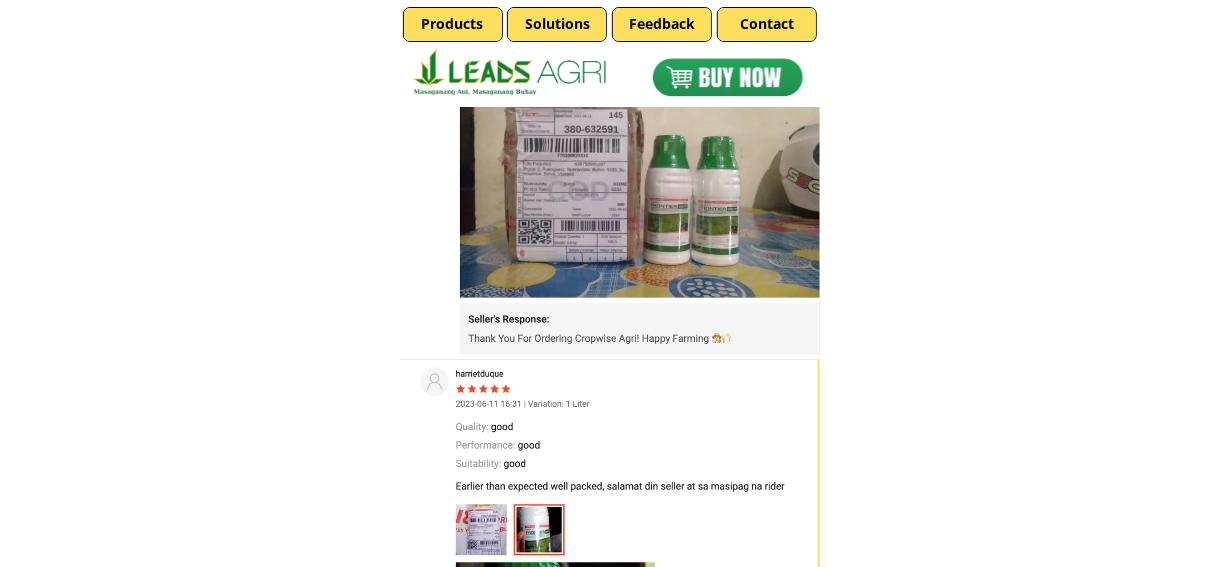 scroll, scrollTop: 1500, scrollLeft: 0, axis: vertical 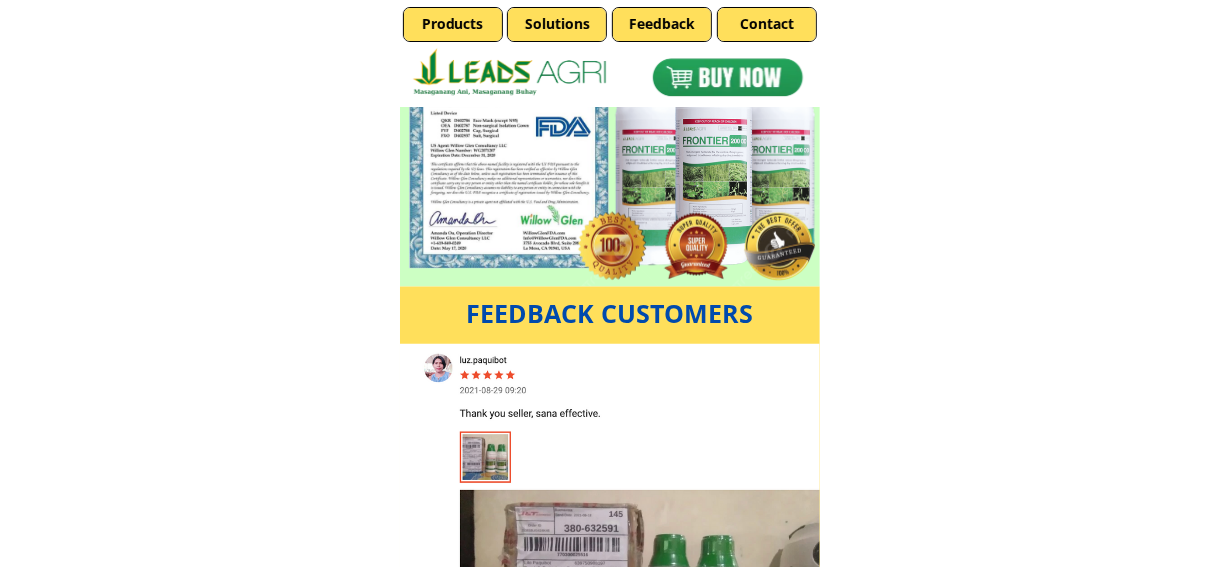 click at bounding box center (727, 77) 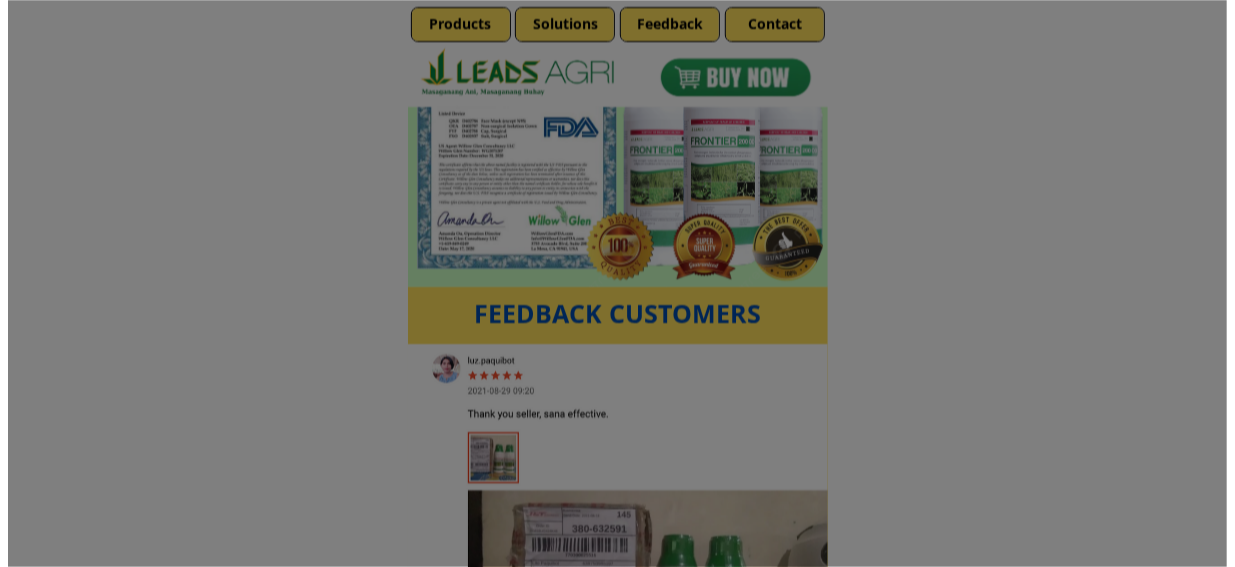 scroll, scrollTop: 0, scrollLeft: 0, axis: both 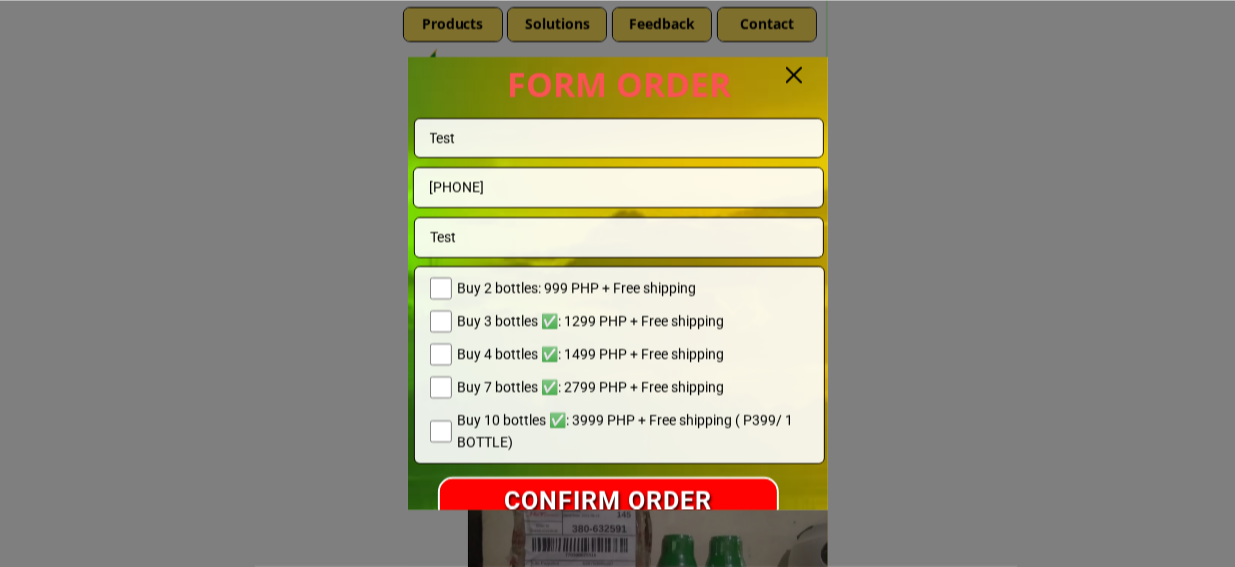 click at bounding box center (794, 75) 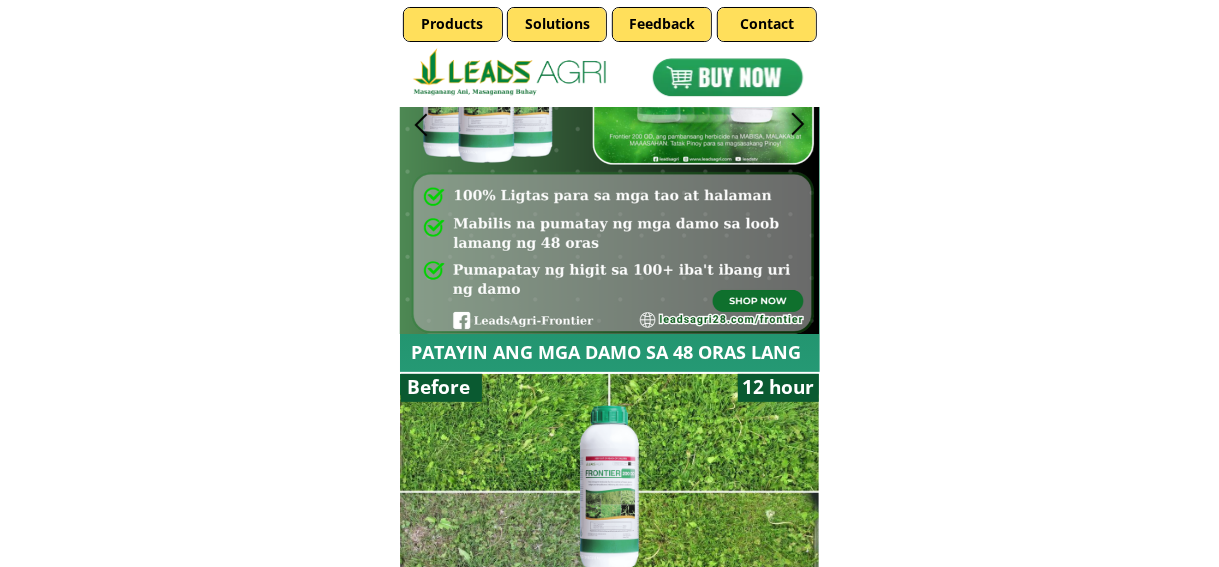 scroll, scrollTop: 0, scrollLeft: 0, axis: both 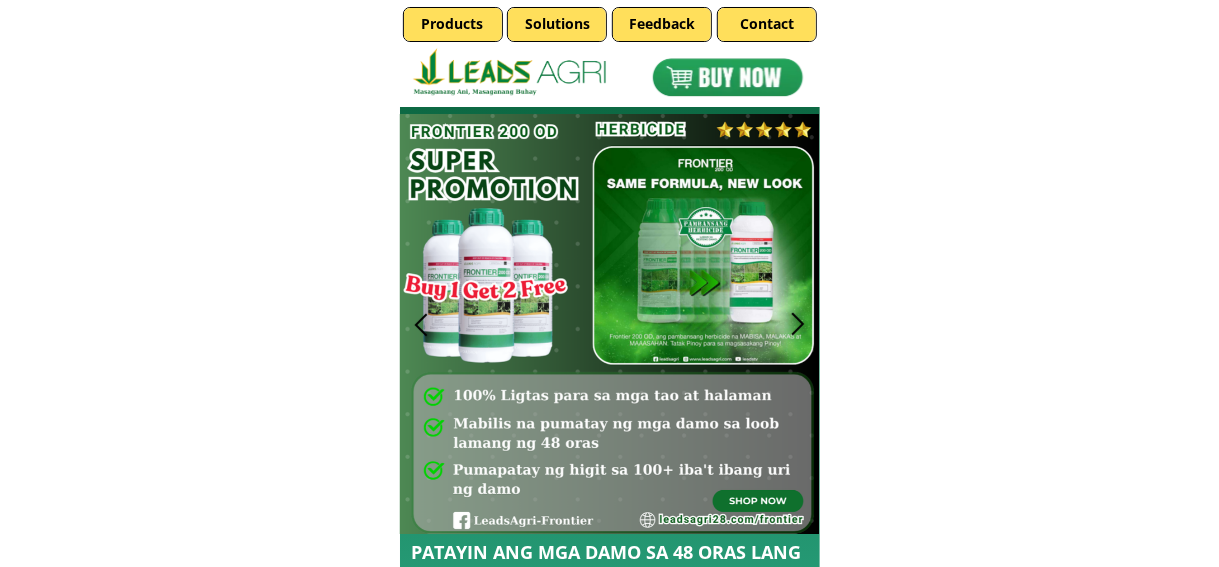 click on "Solutions" at bounding box center (557, 24) 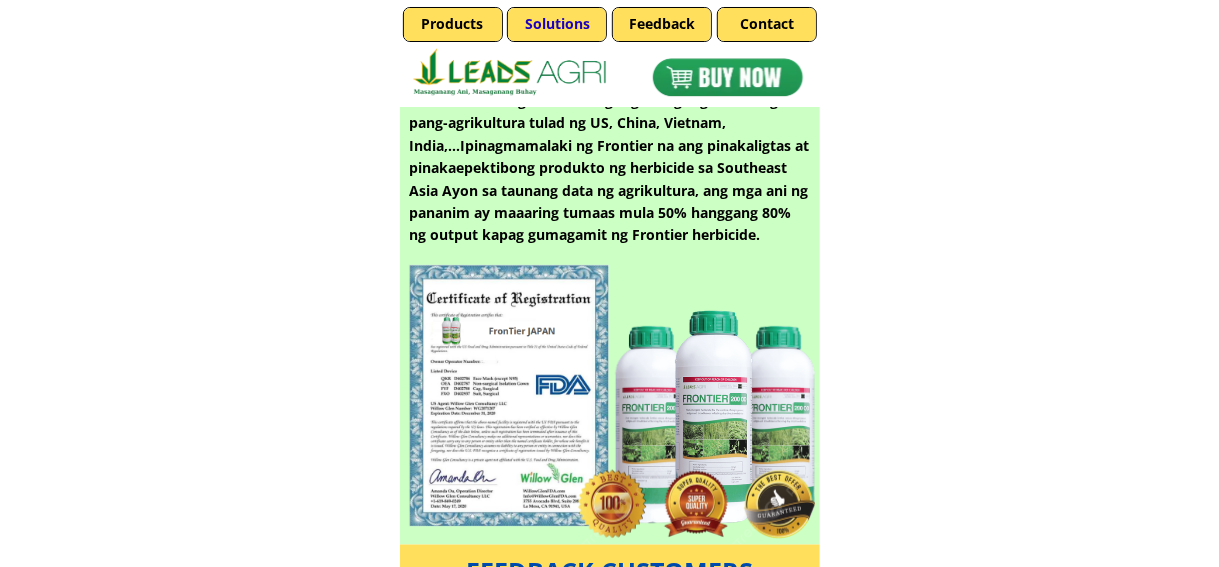 click on "Feedback" at bounding box center [662, 24] 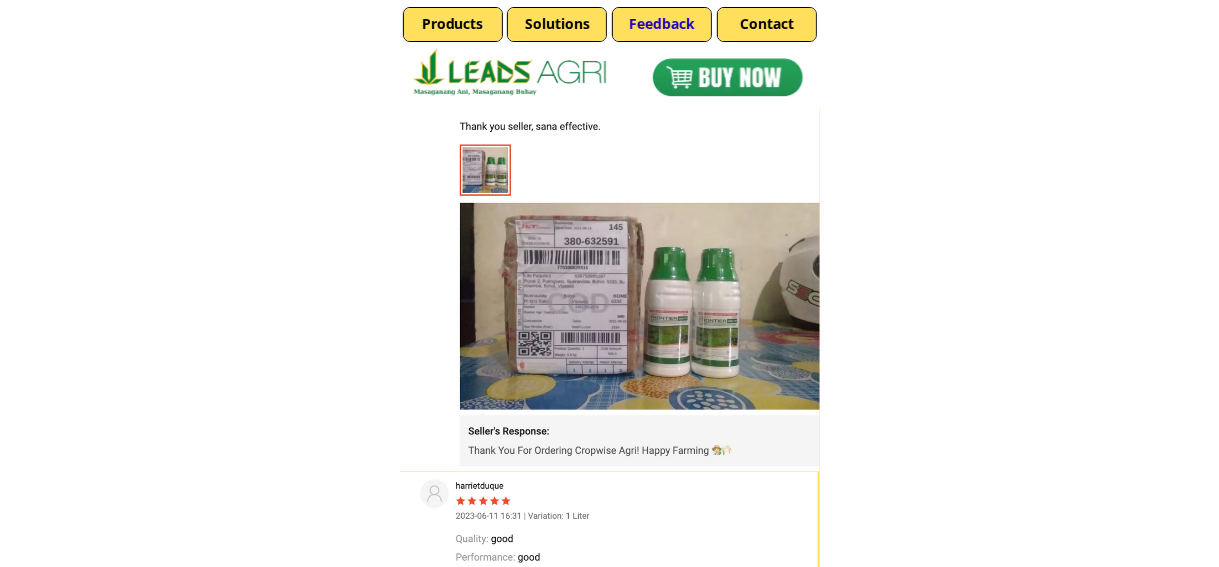 click on "Contact" at bounding box center (767, 24) 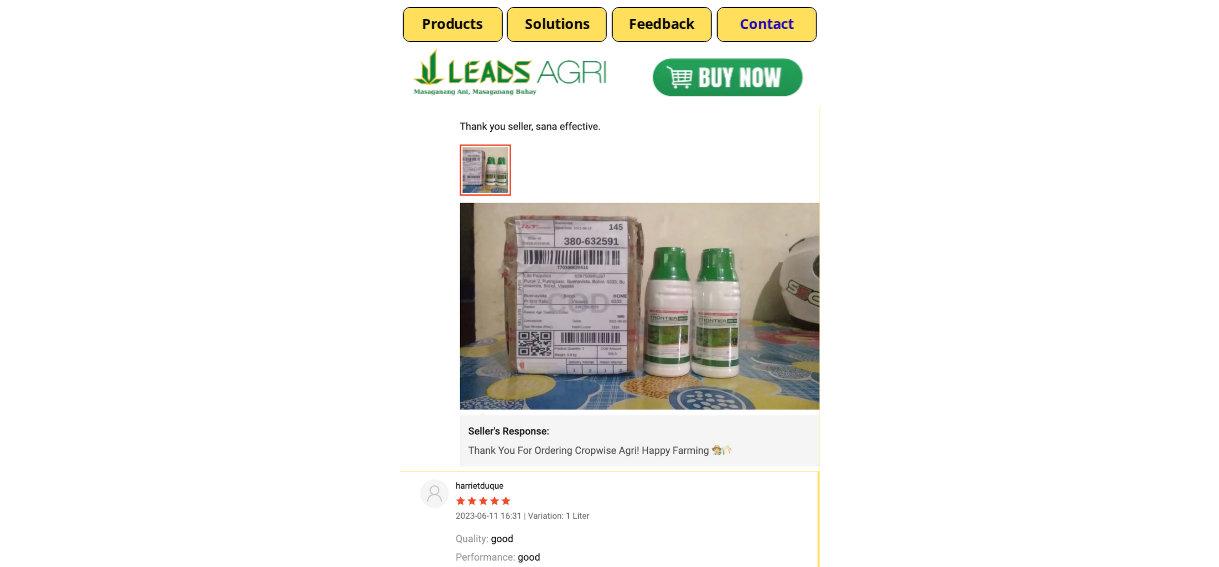 scroll, scrollTop: 10219, scrollLeft: 0, axis: vertical 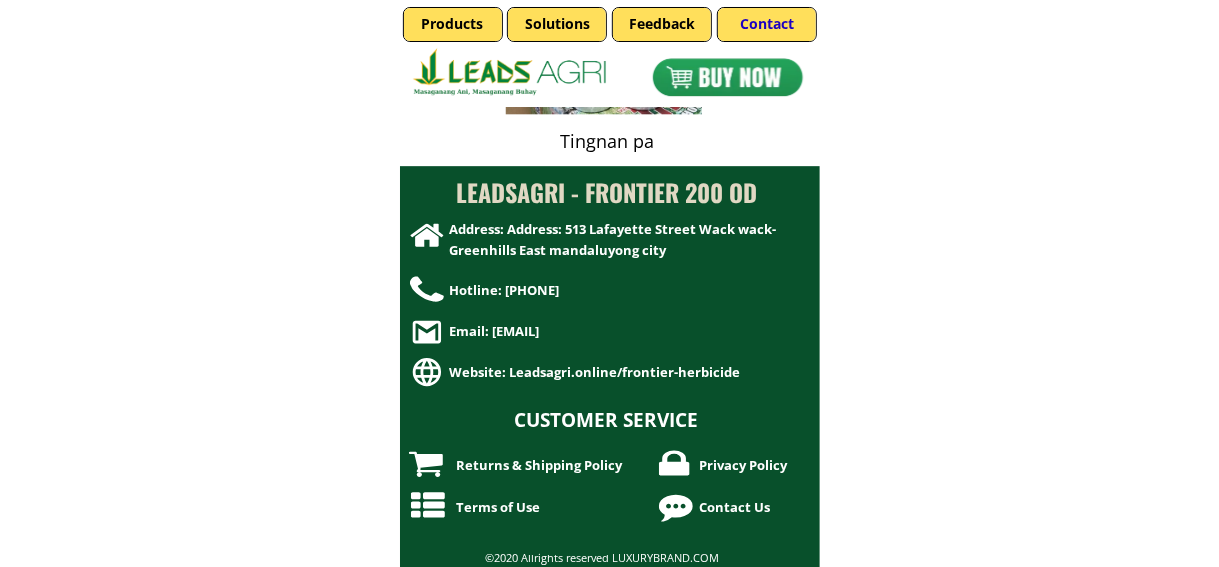 click at bounding box center (727, 77) 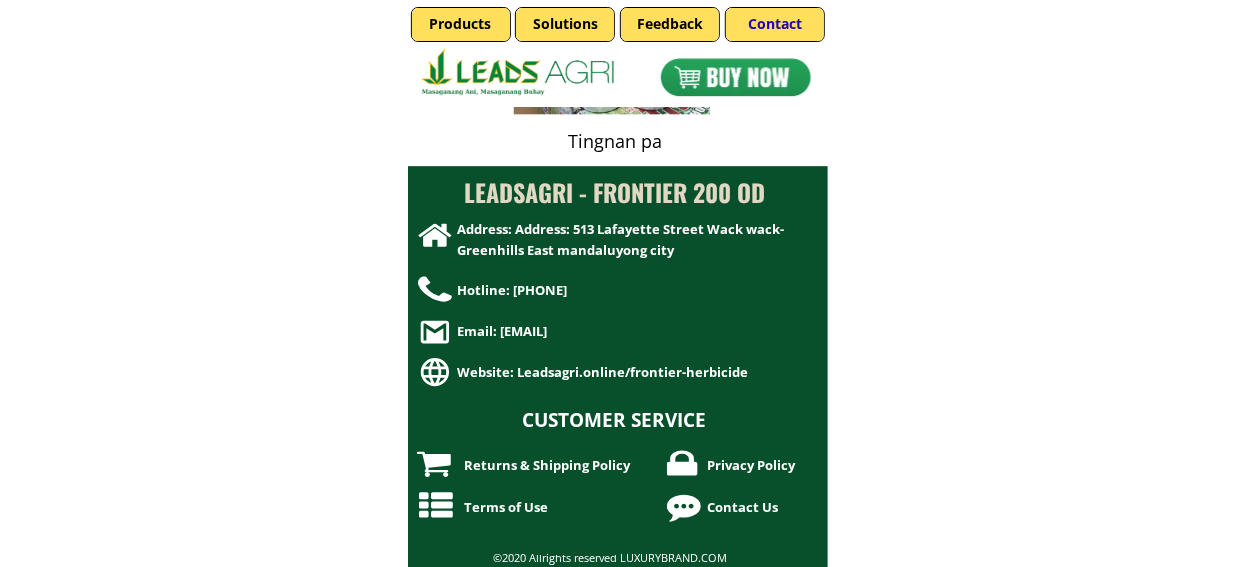 scroll, scrollTop: 0, scrollLeft: 0, axis: both 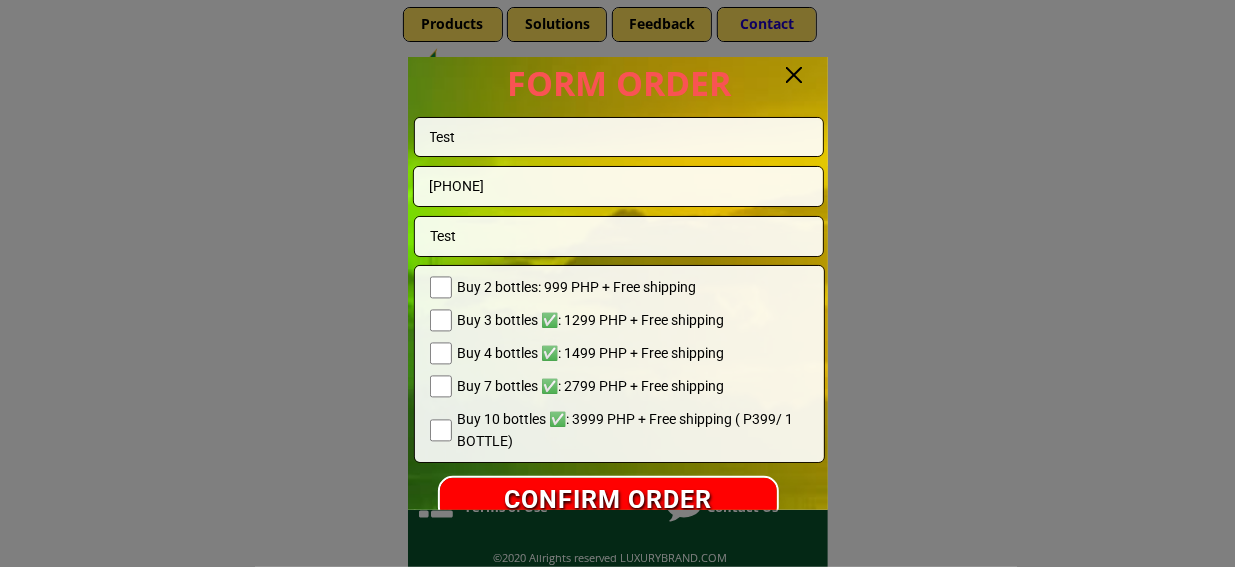 click at bounding box center [794, 75] 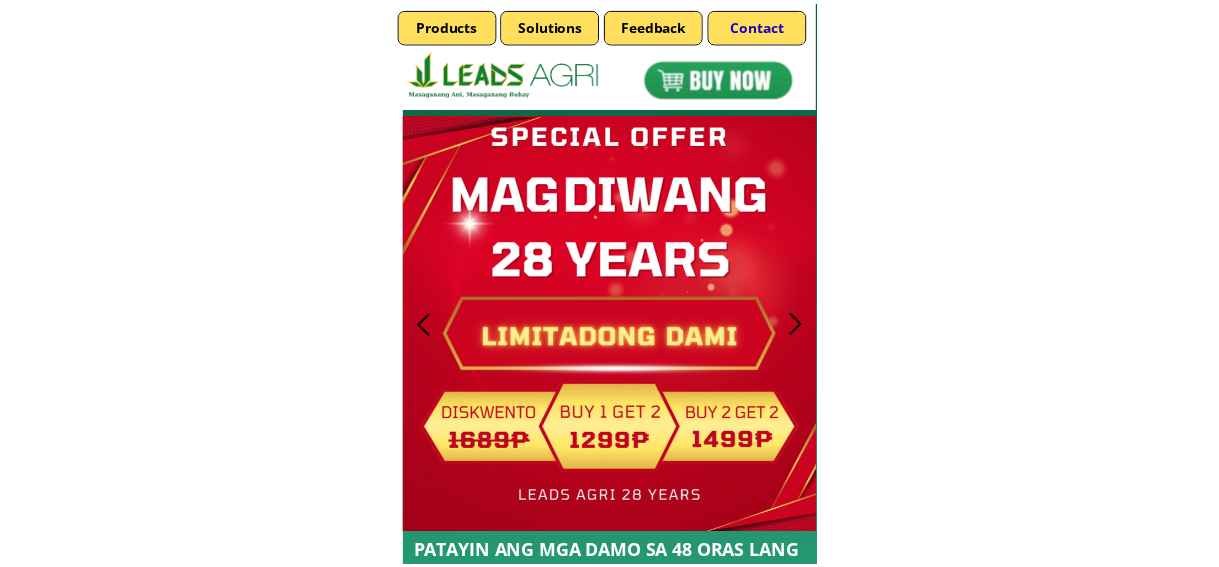 scroll, scrollTop: 10219, scrollLeft: 0, axis: vertical 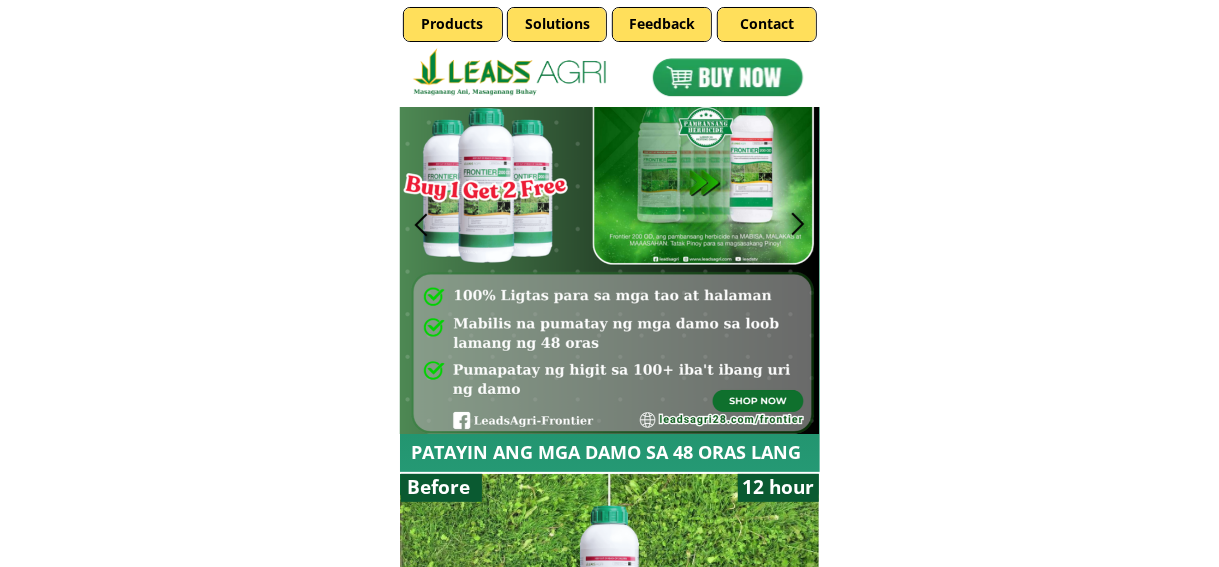 click at bounding box center (727, 77) 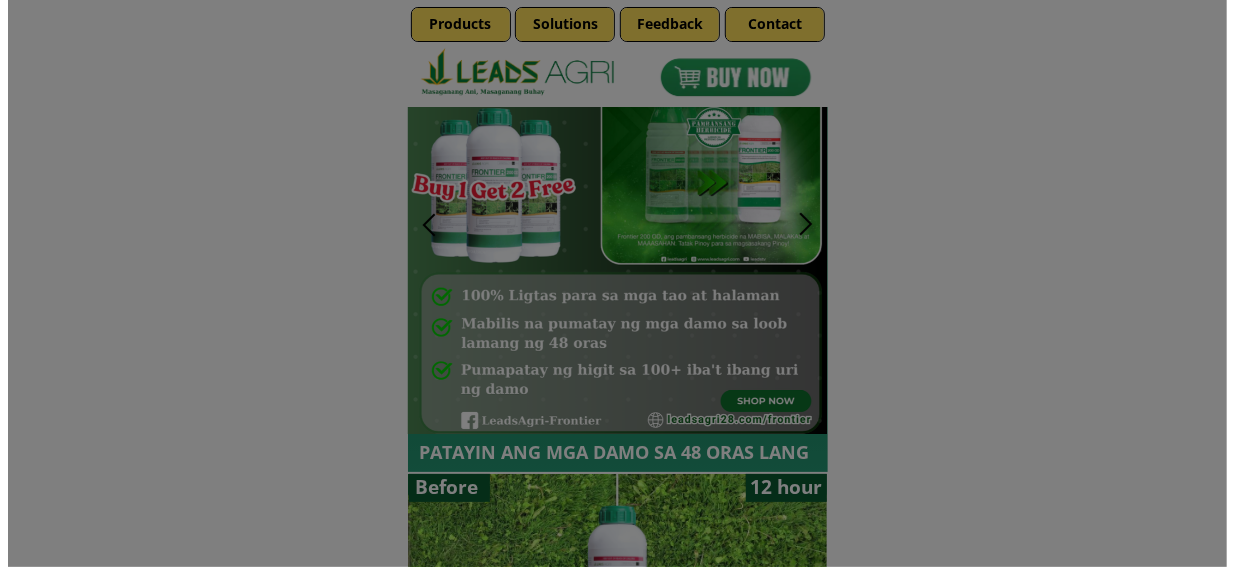 scroll, scrollTop: 0, scrollLeft: 0, axis: both 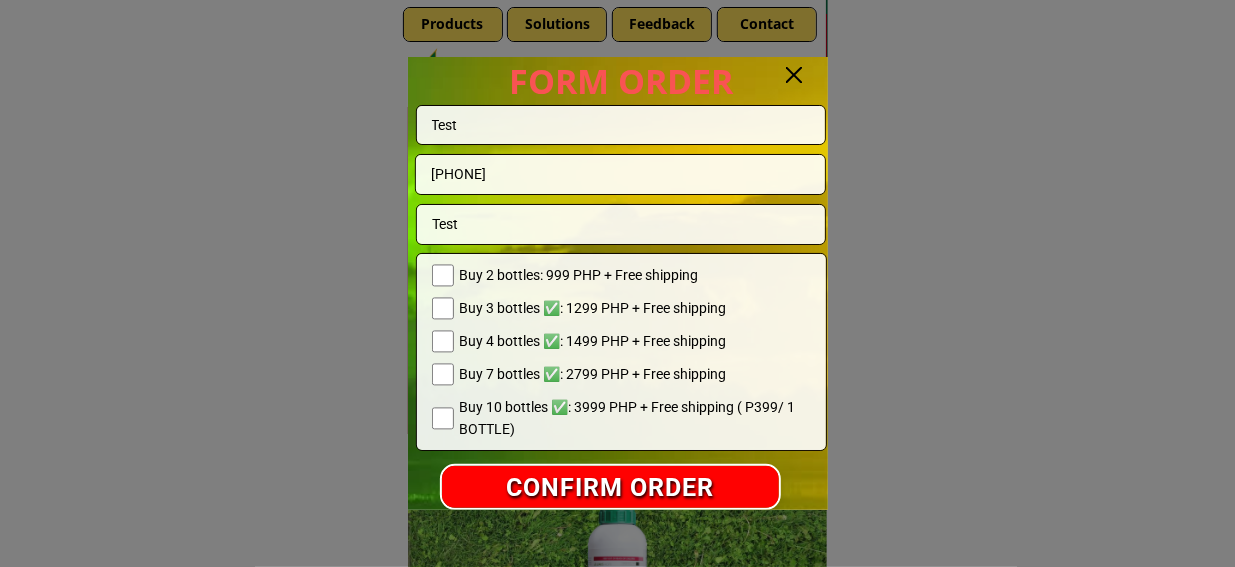 click at bounding box center (794, 75) 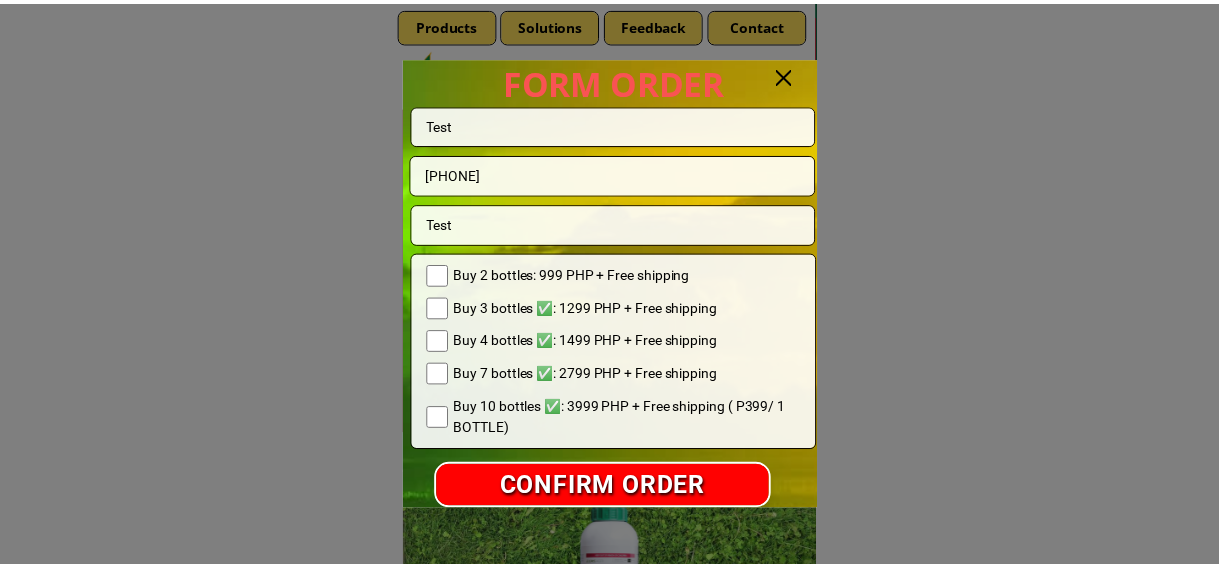 scroll, scrollTop: 100, scrollLeft: 0, axis: vertical 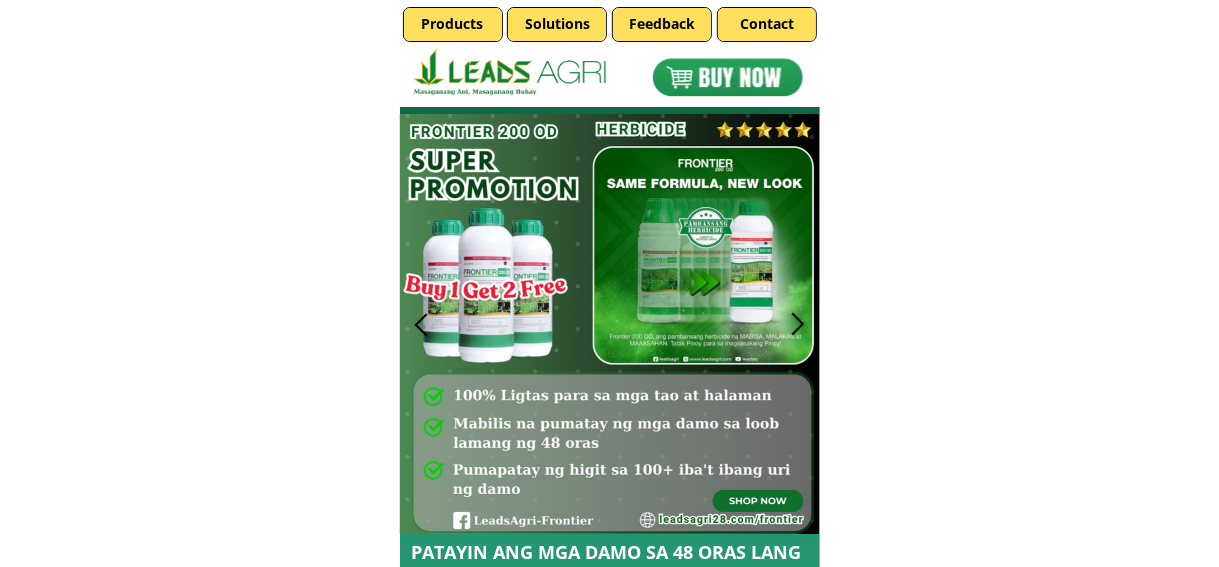 click at bounding box center (610, 324) 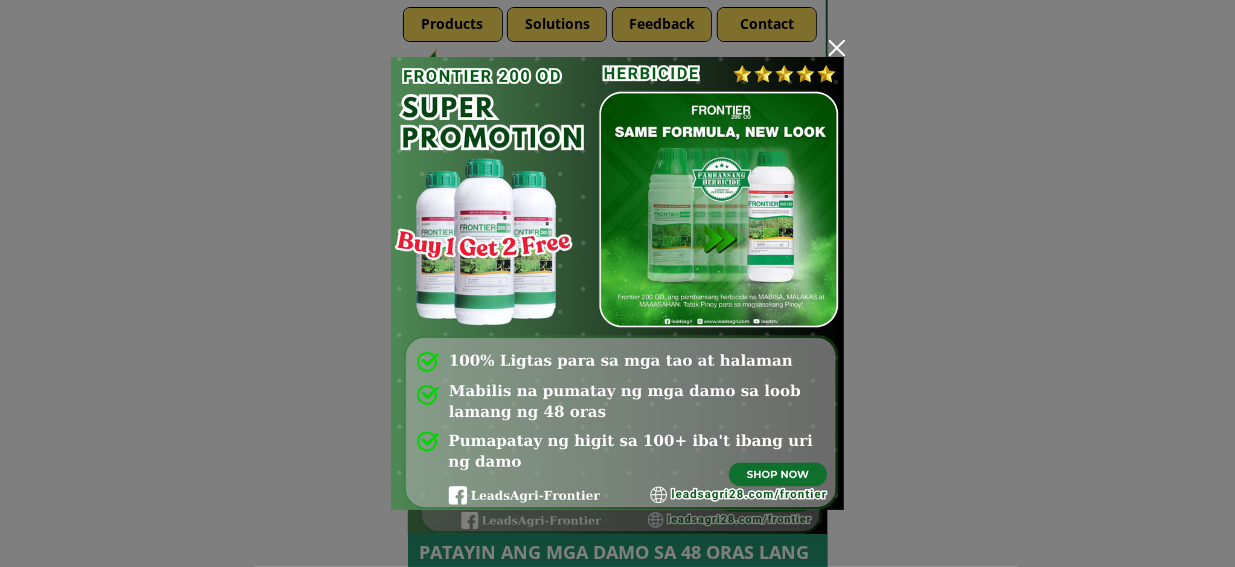 click at bounding box center [837, 48] 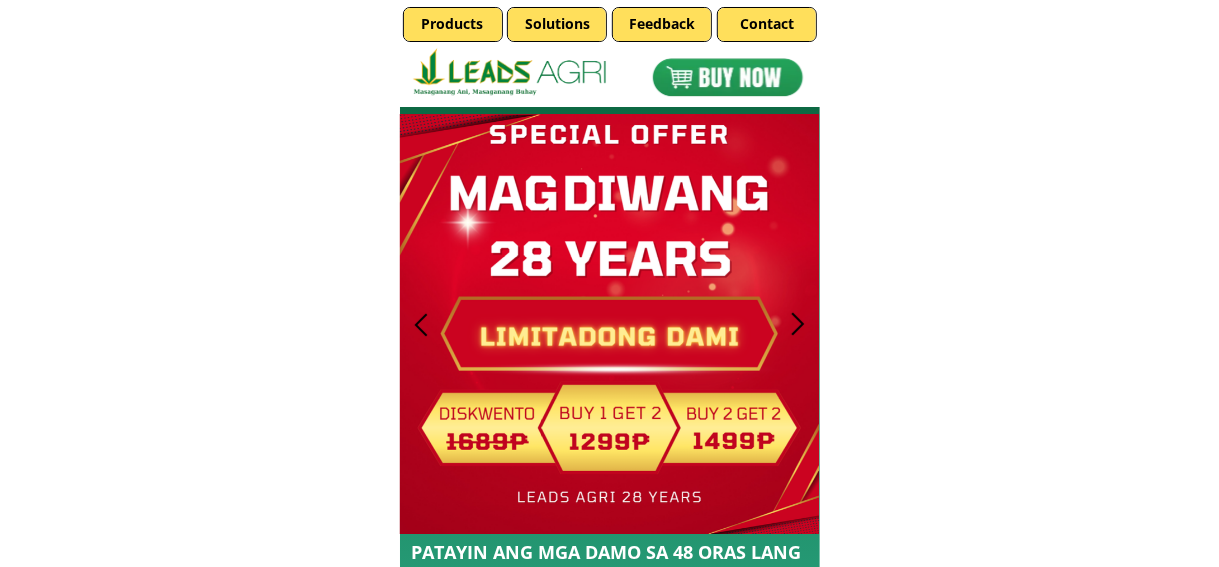 click at bounding box center (797, 324) 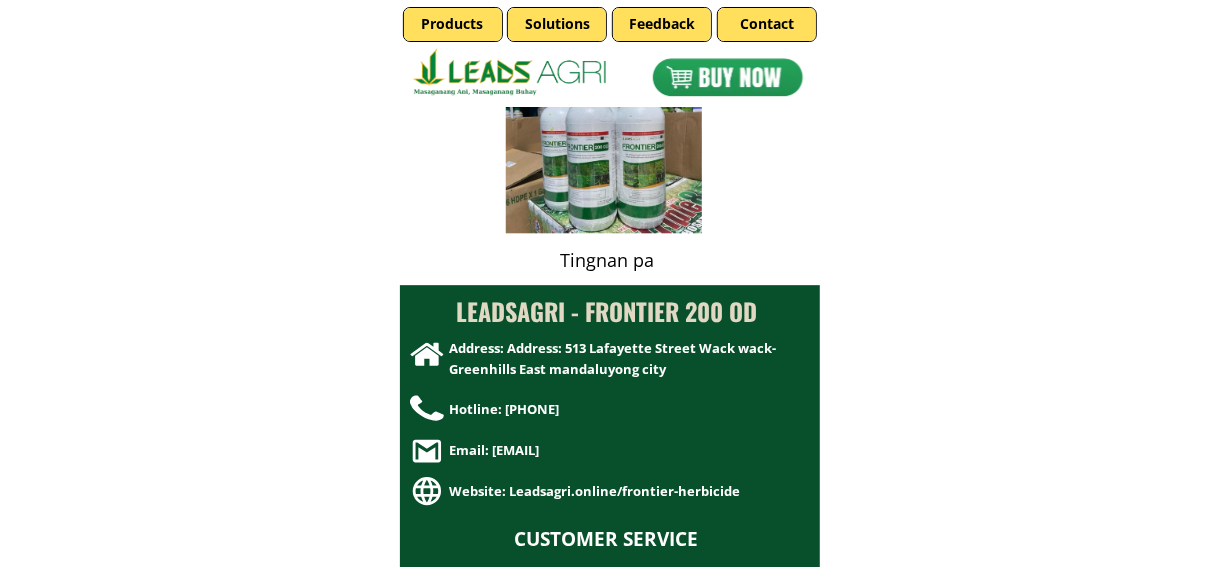 scroll, scrollTop: 9600, scrollLeft: 0, axis: vertical 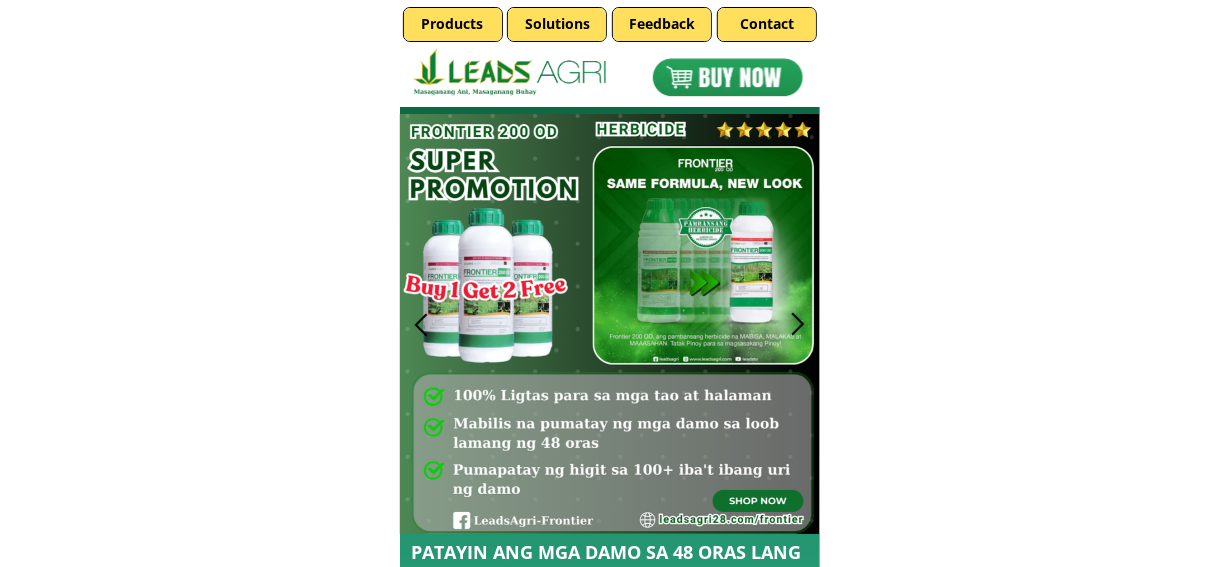 click at bounding box center [727, 77] 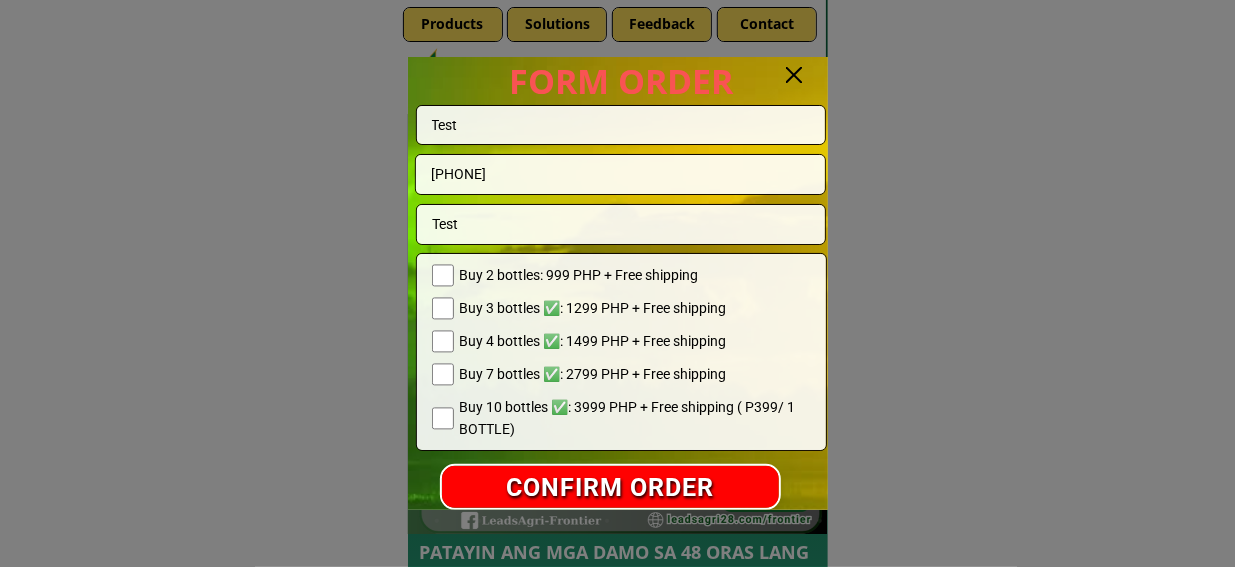 click at bounding box center (794, 75) 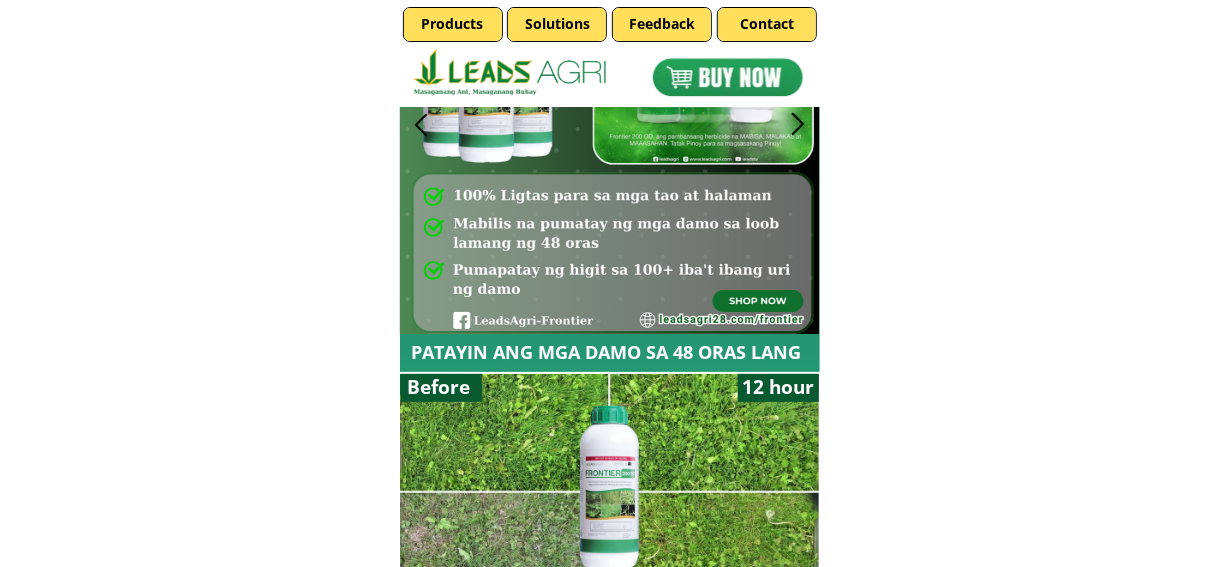 scroll, scrollTop: 0, scrollLeft: 0, axis: both 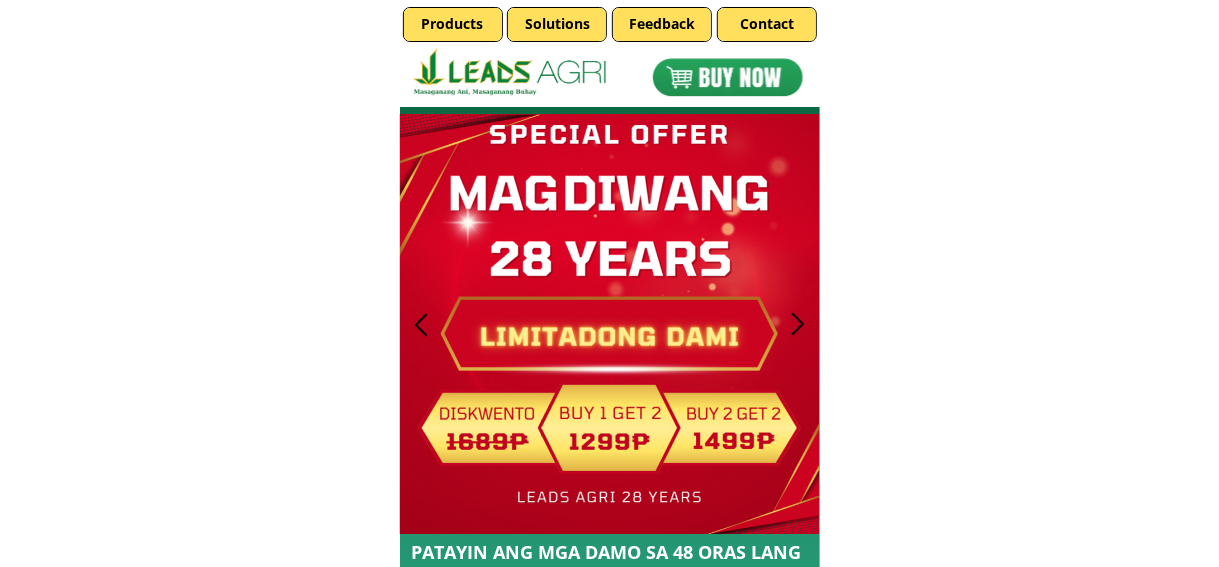 click at bounding box center [797, 324] 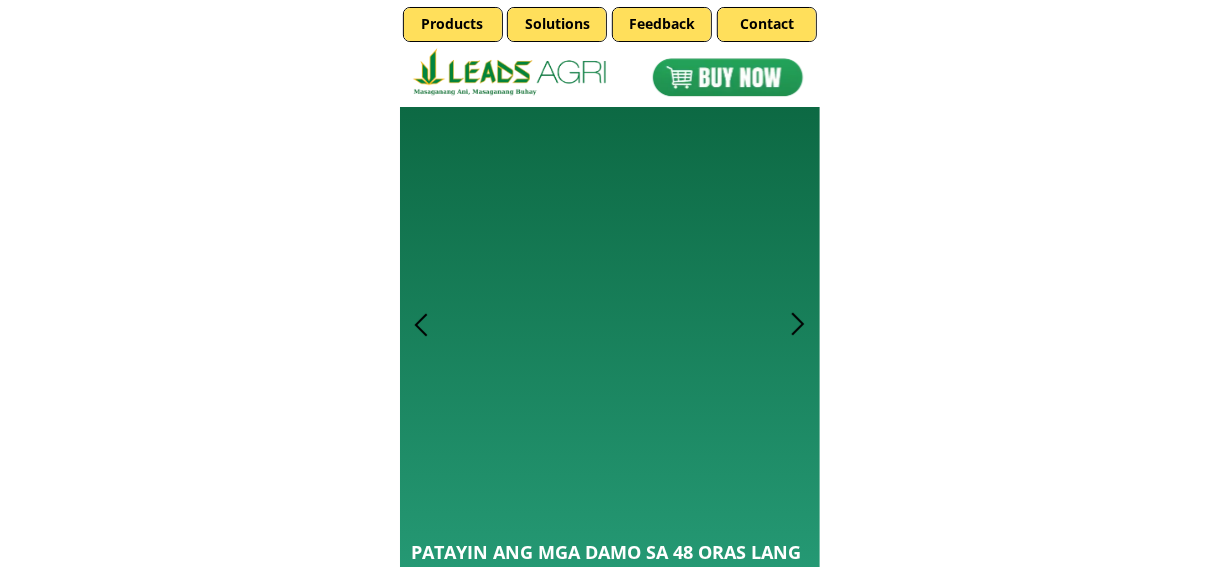 scroll, scrollTop: 100, scrollLeft: 0, axis: vertical 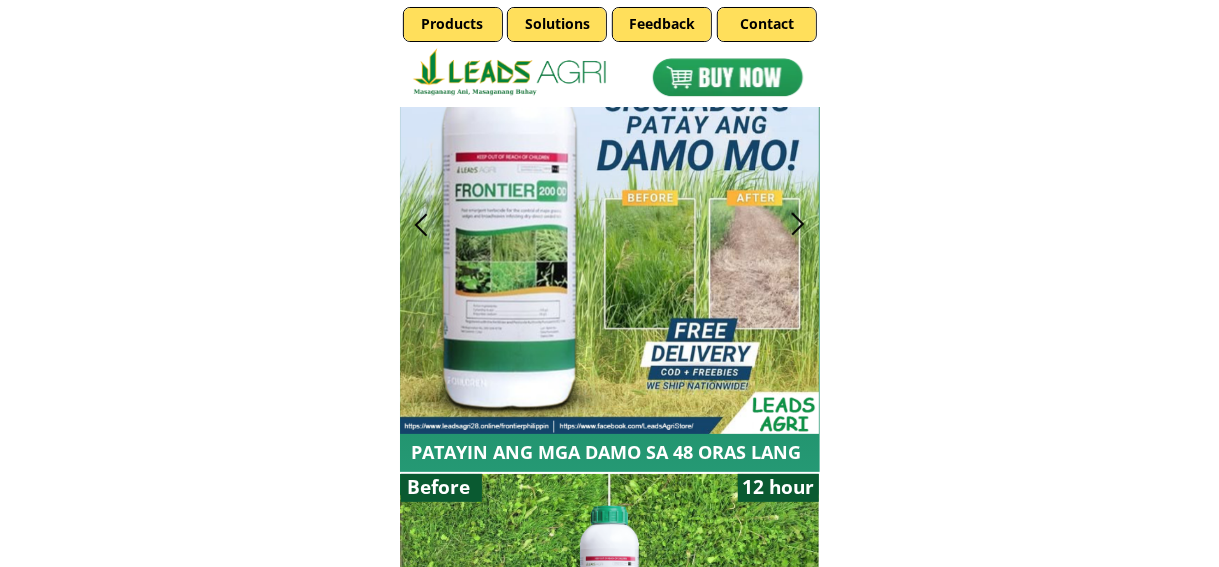 click at bounding box center (610, 224) 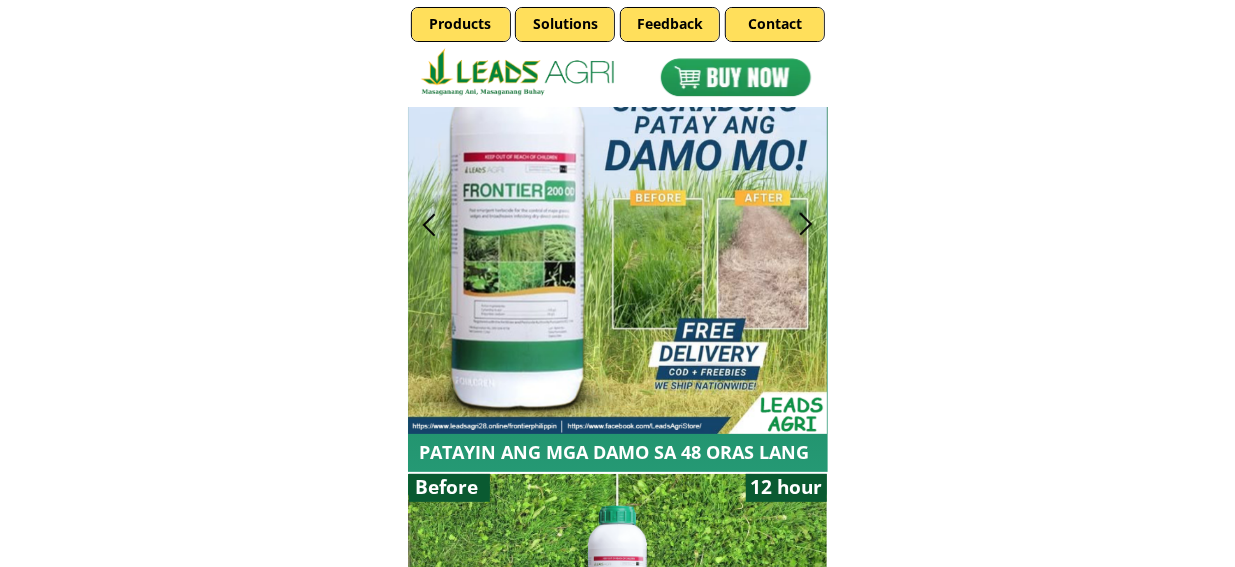 scroll, scrollTop: 0, scrollLeft: 0, axis: both 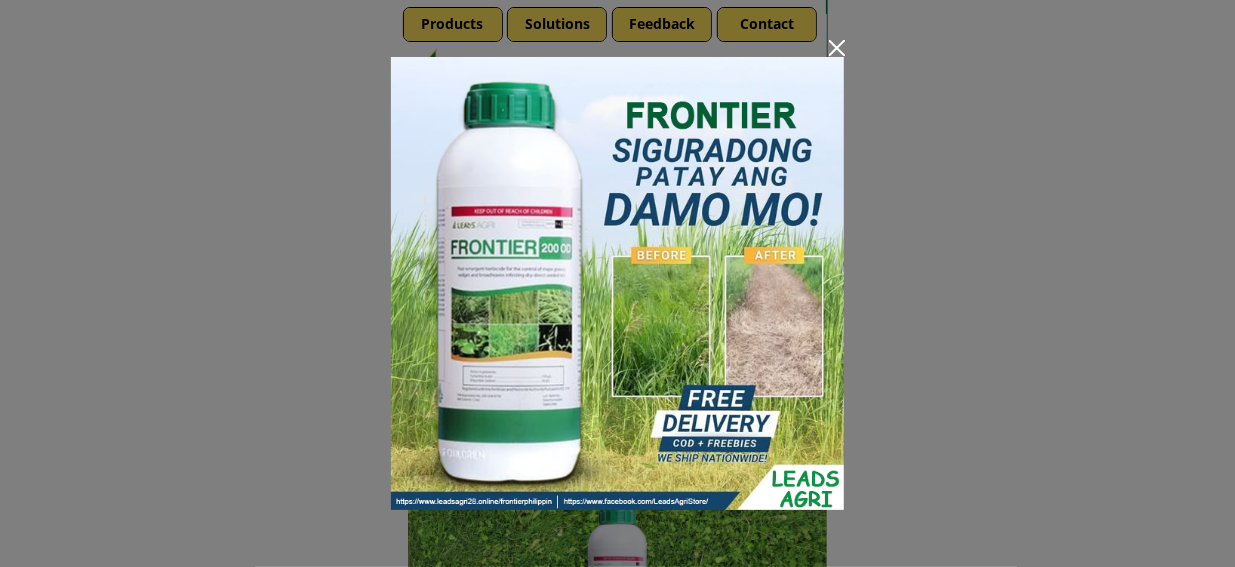 click at bounding box center (837, 48) 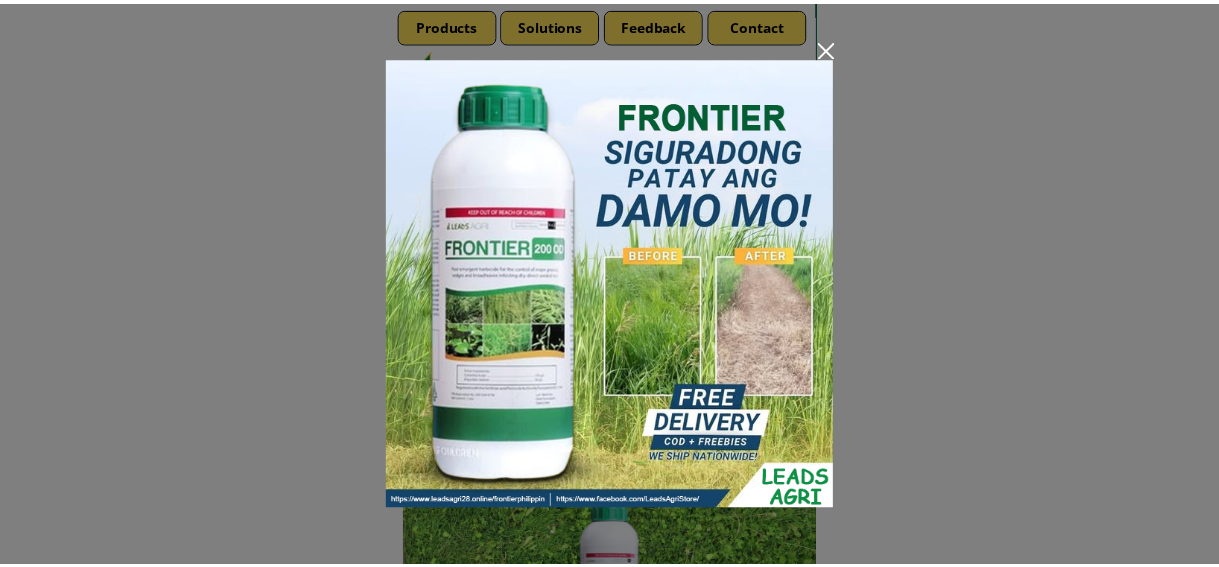 scroll, scrollTop: 100, scrollLeft: 0, axis: vertical 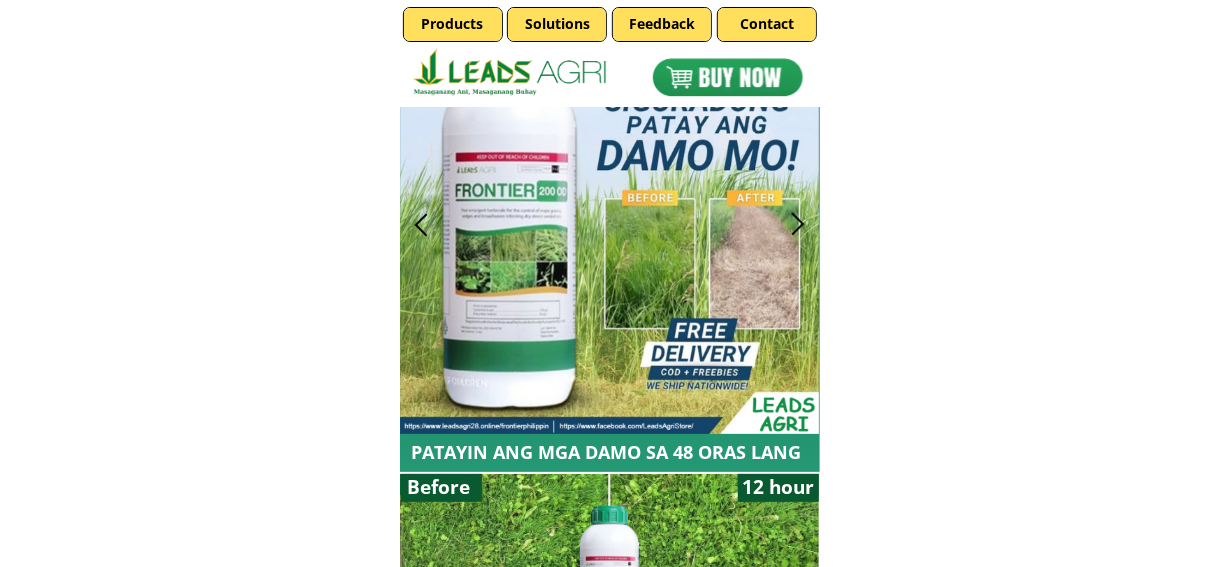 click at bounding box center (797, 224) 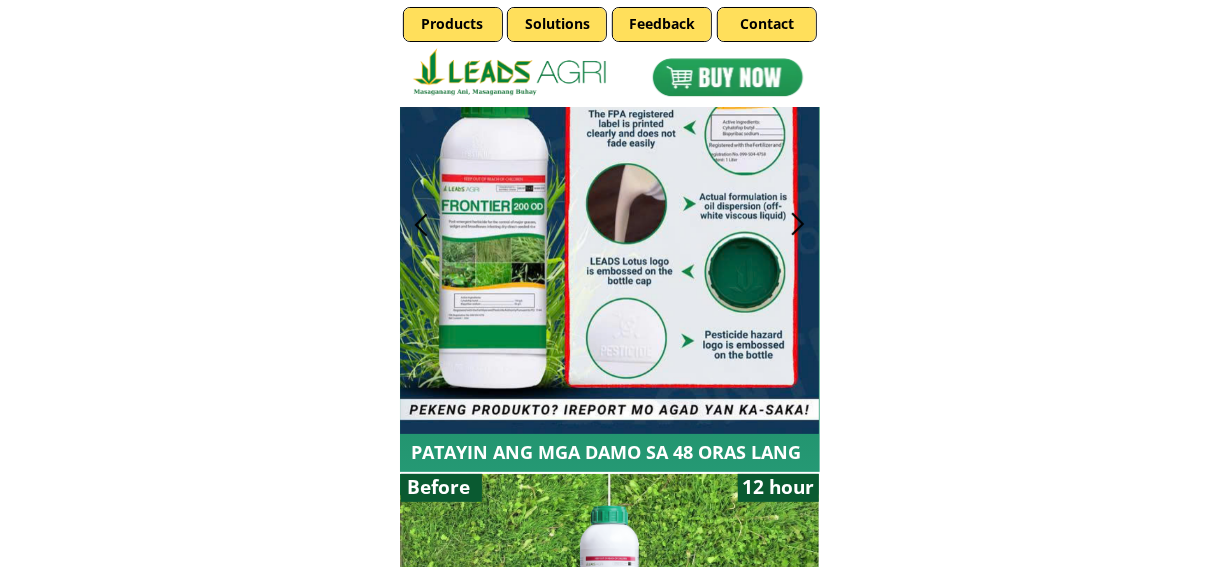 click at bounding box center (797, 224) 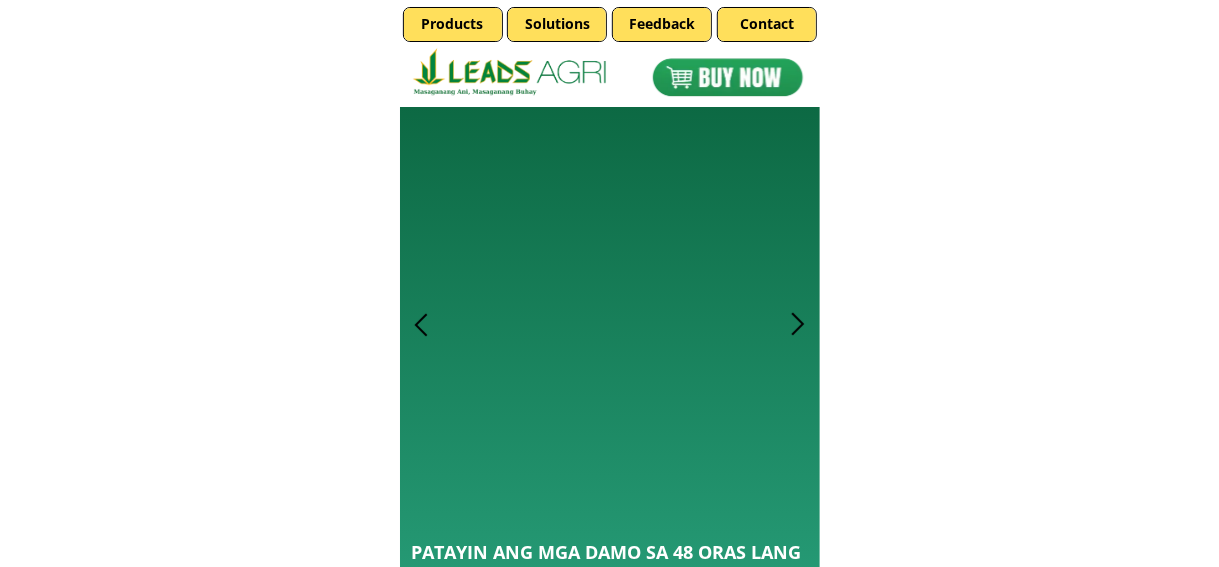 scroll, scrollTop: 100, scrollLeft: 0, axis: vertical 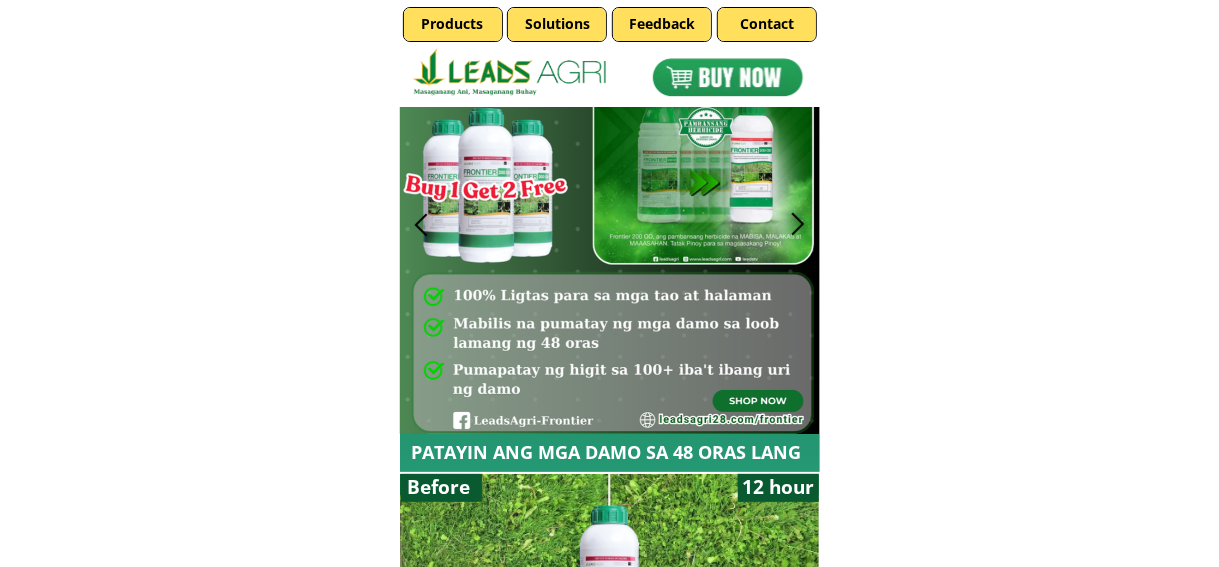 click at bounding box center (421, 224) 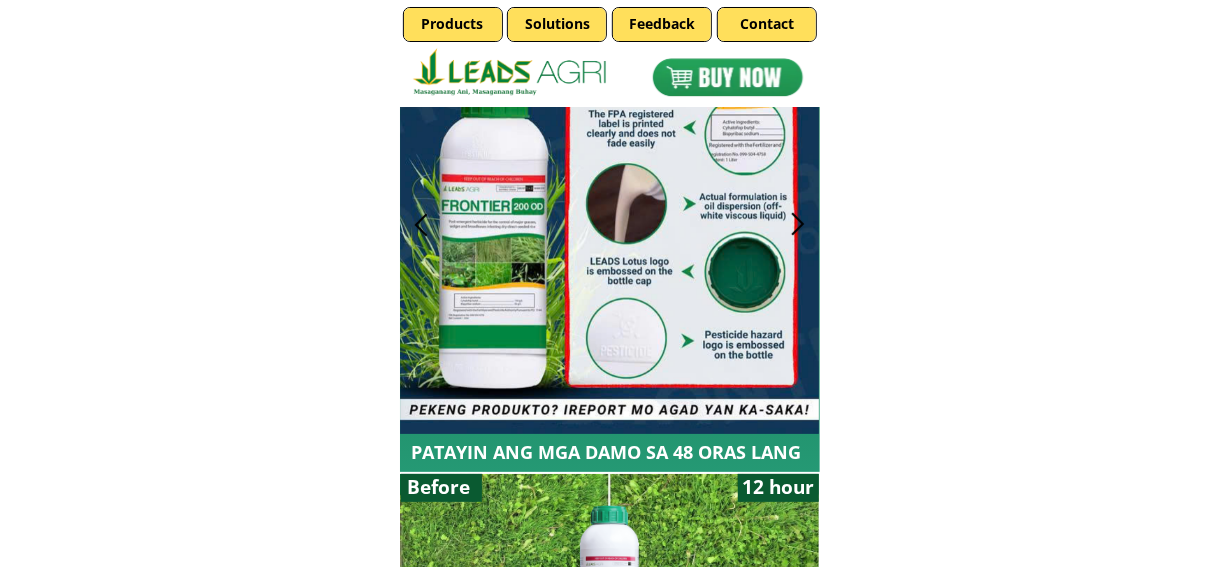 click at bounding box center [421, 224] 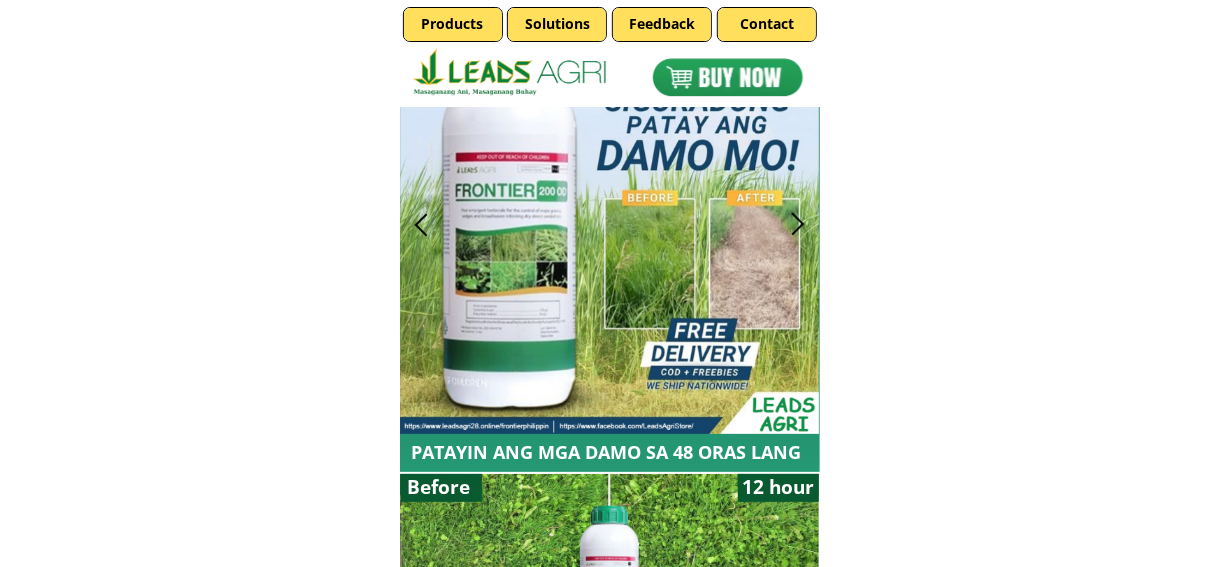 click at bounding box center [421, 224] 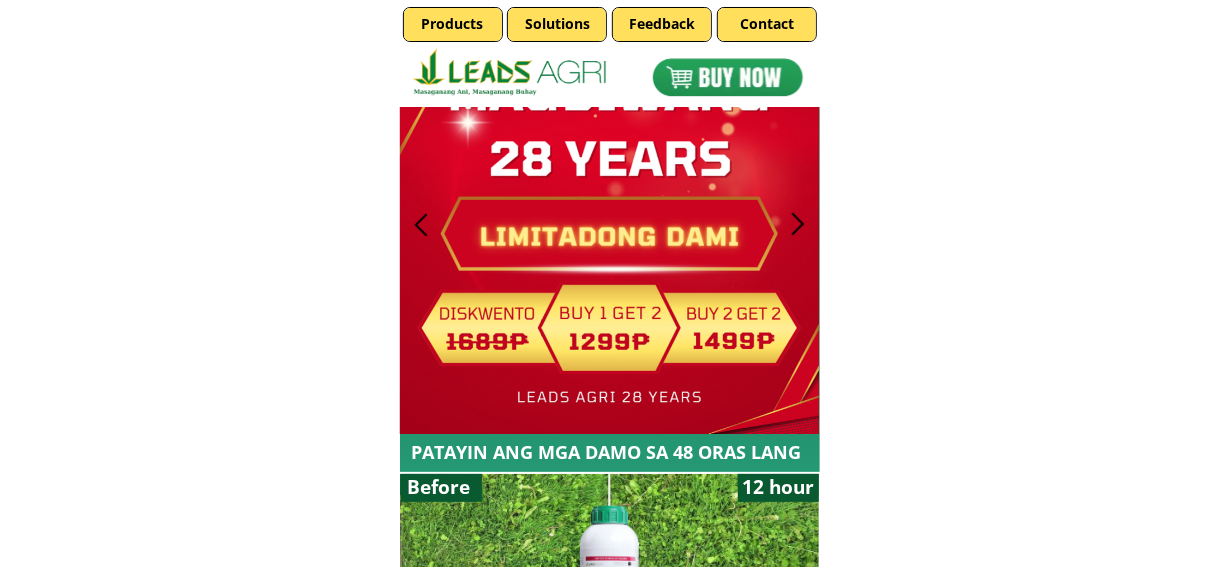 click at bounding box center [797, 224] 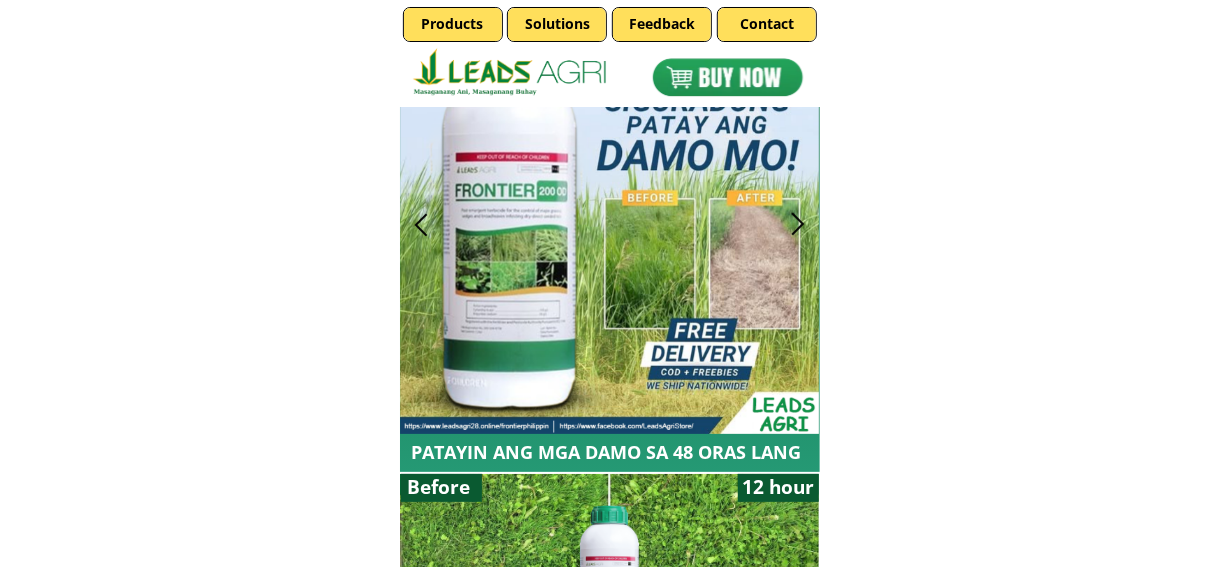 scroll, scrollTop: 0, scrollLeft: 0, axis: both 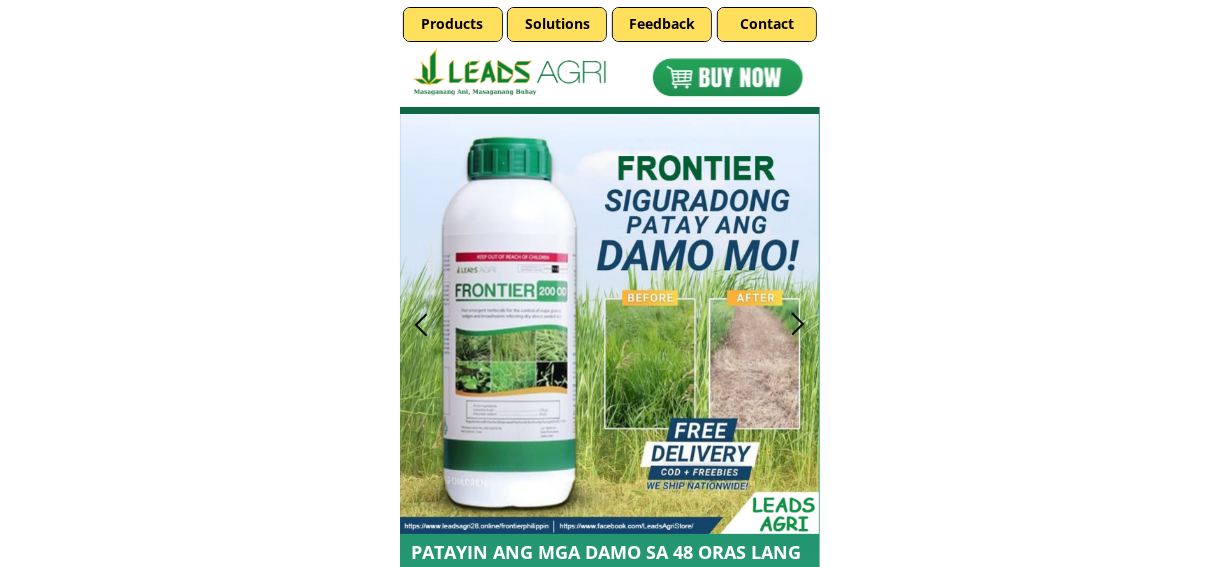 click at bounding box center [797, 324] 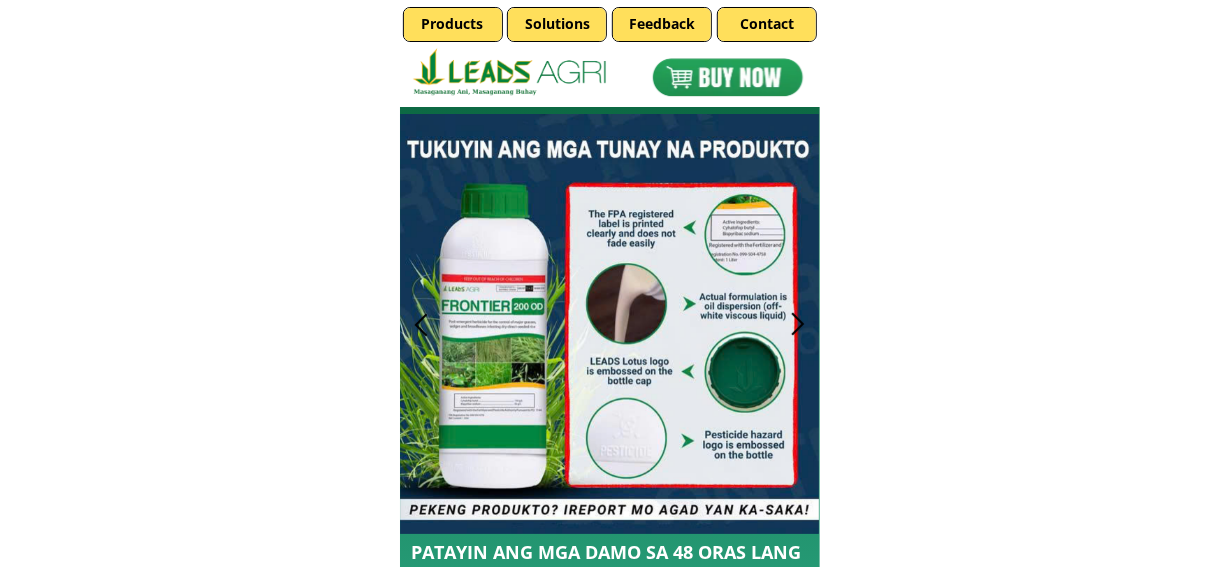 click at bounding box center [797, 324] 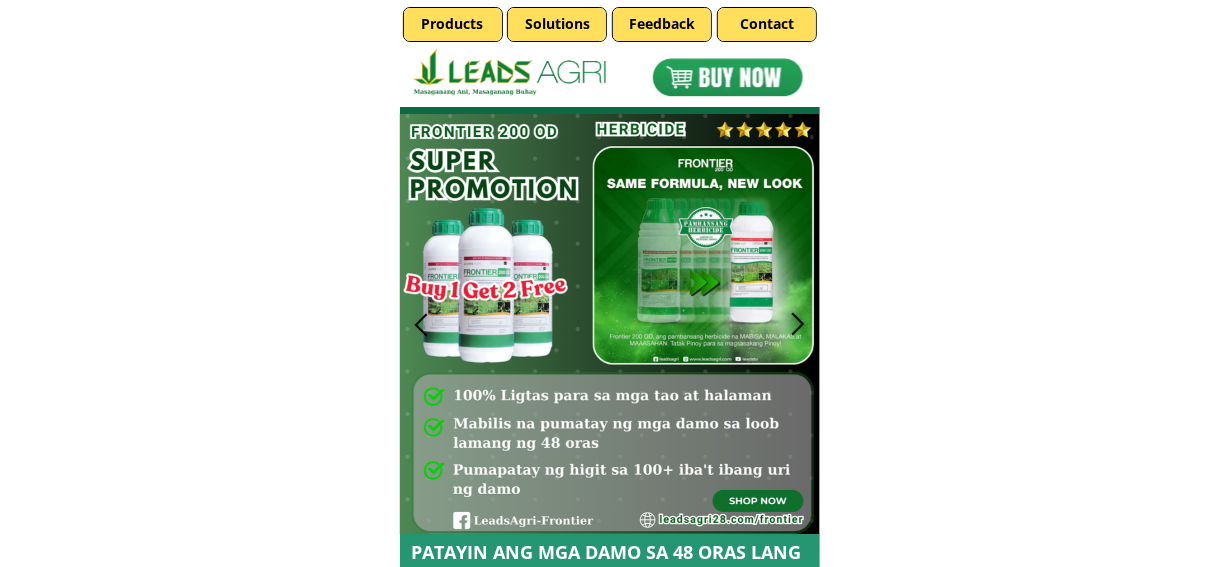 click at bounding box center (421, 324) 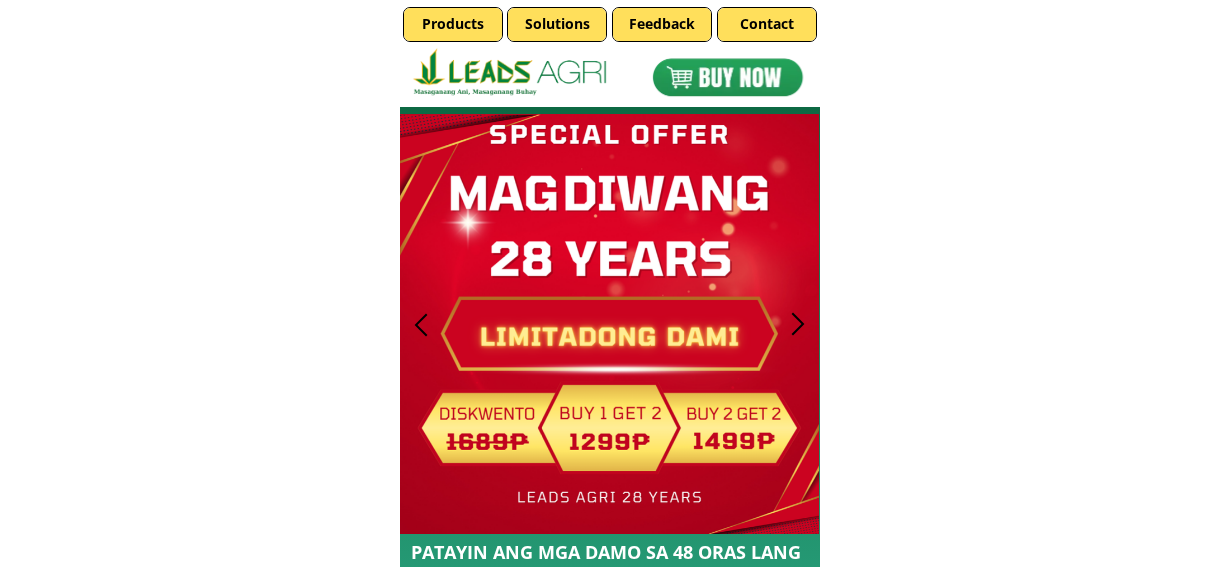 scroll, scrollTop: 0, scrollLeft: 0, axis: both 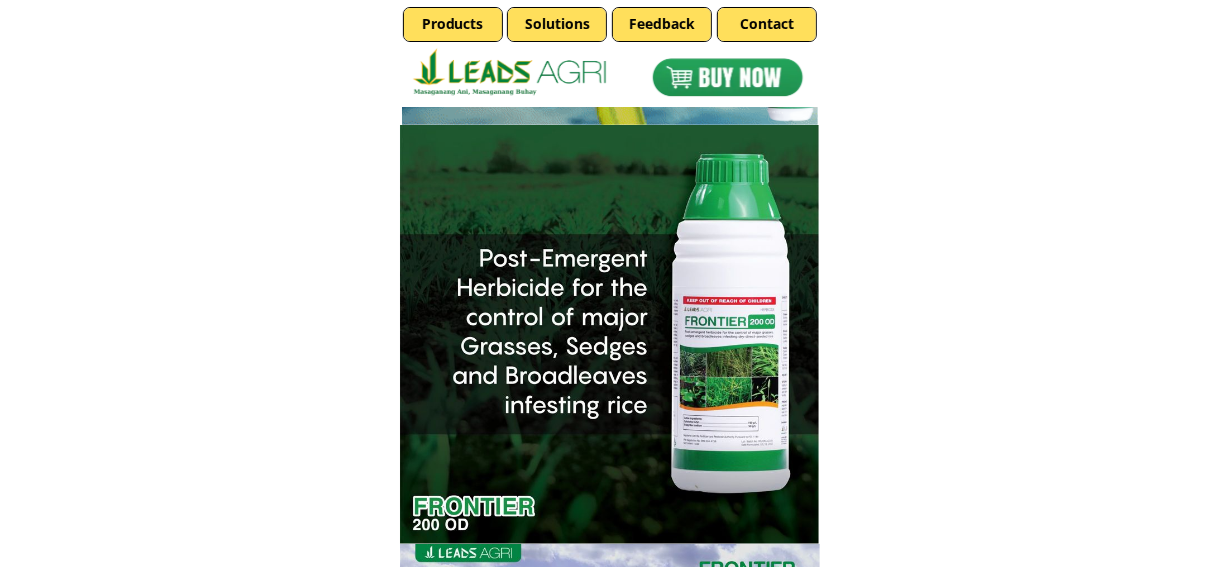click at bounding box center [727, 77] 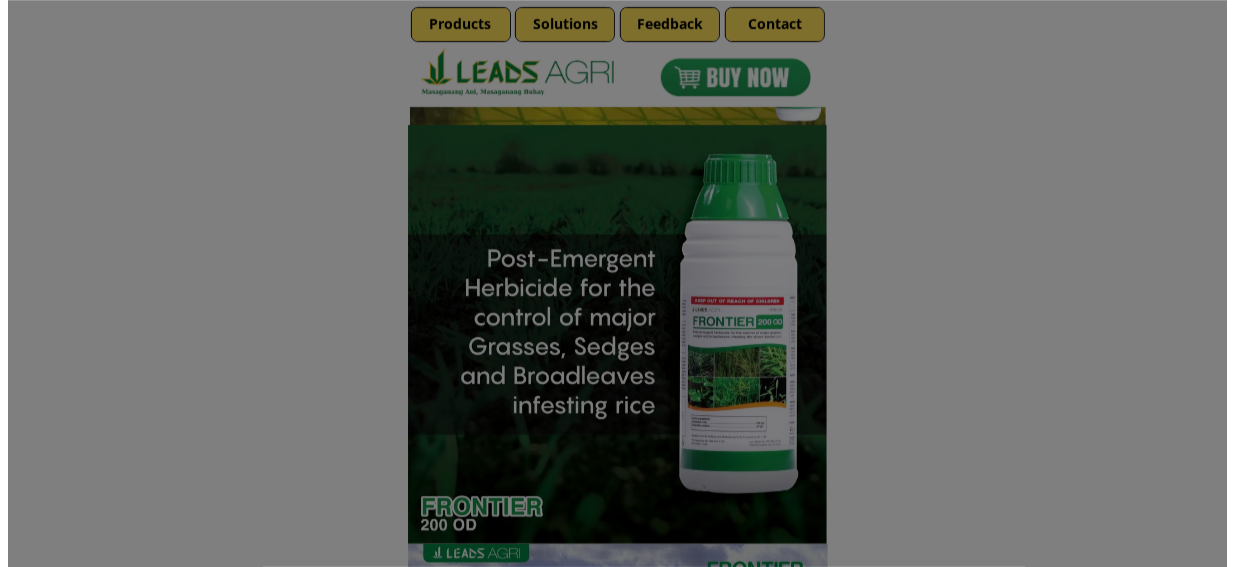 scroll, scrollTop: 0, scrollLeft: 0, axis: both 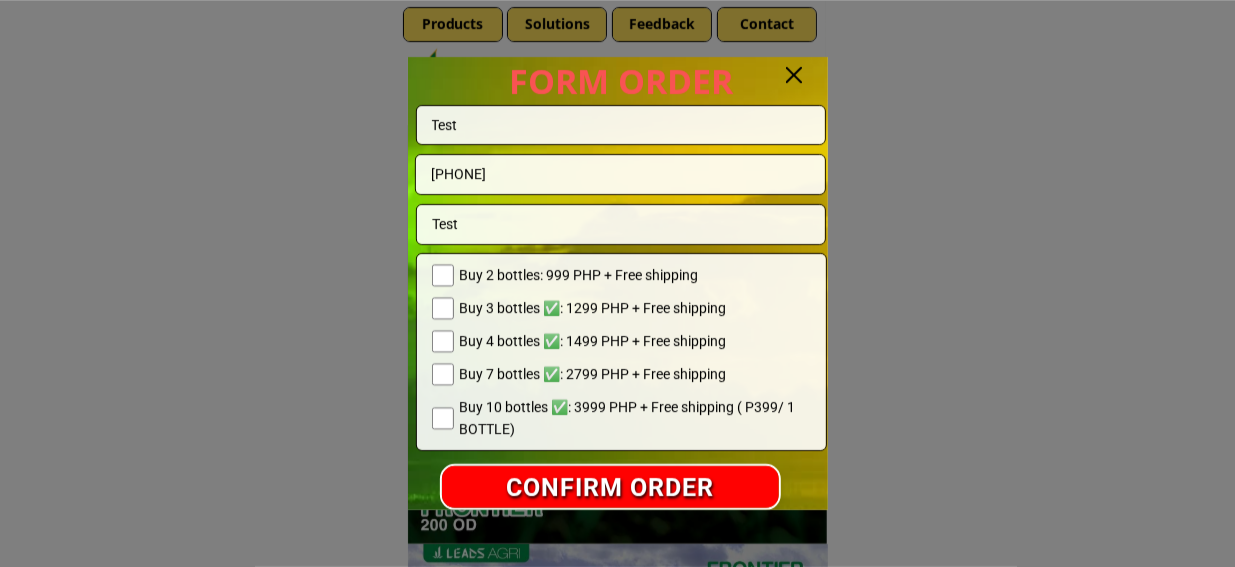 click at bounding box center (794, 75) 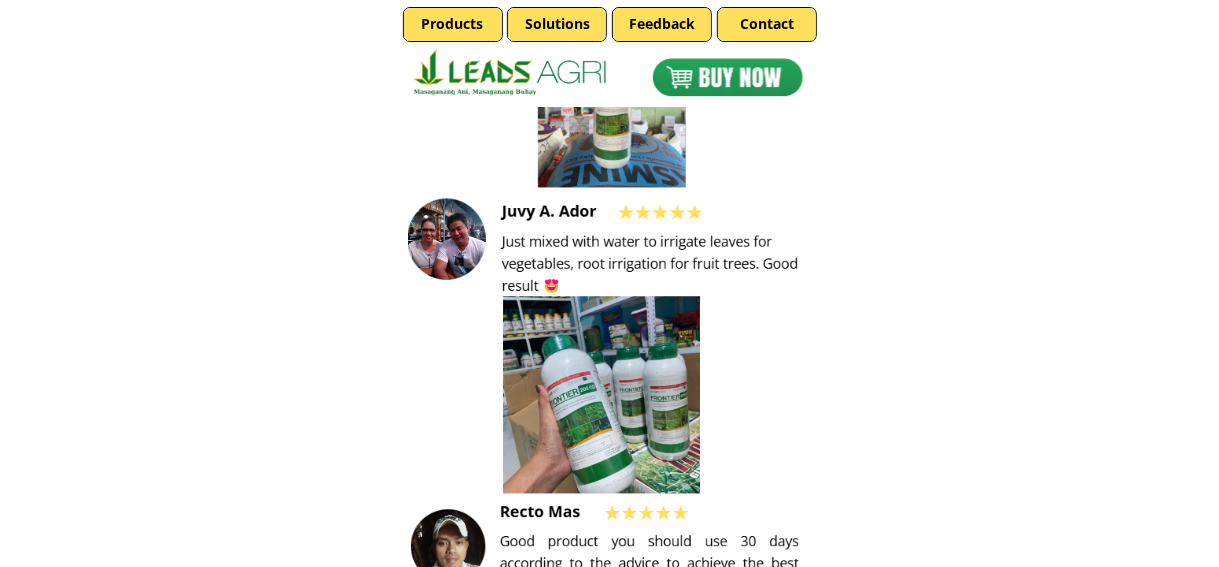 scroll, scrollTop: 9019, scrollLeft: 0, axis: vertical 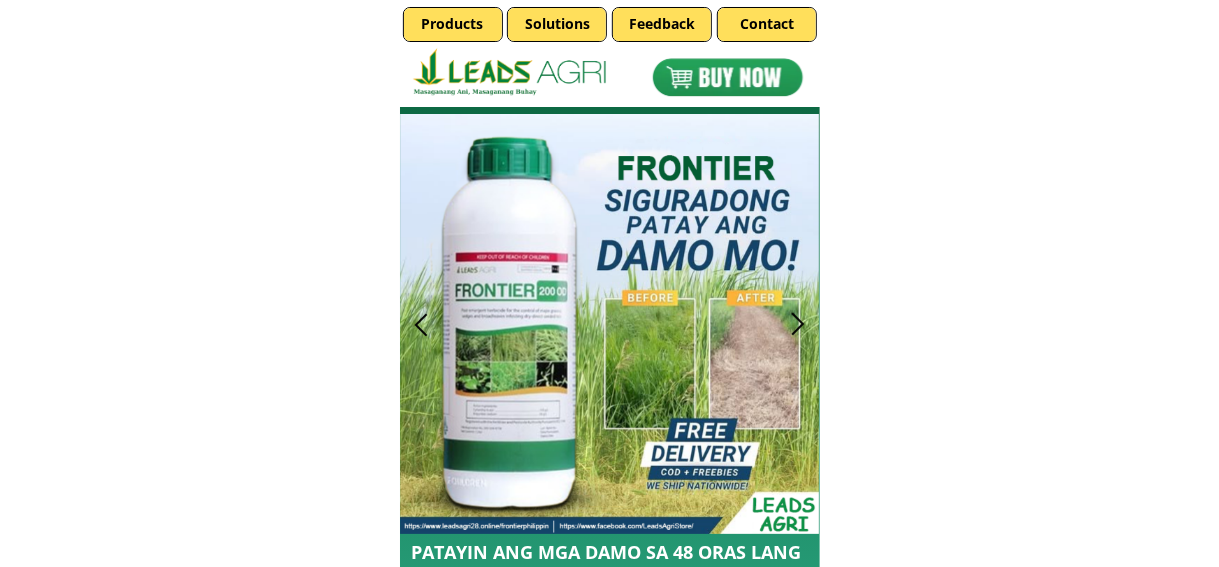 click at bounding box center (421, 324) 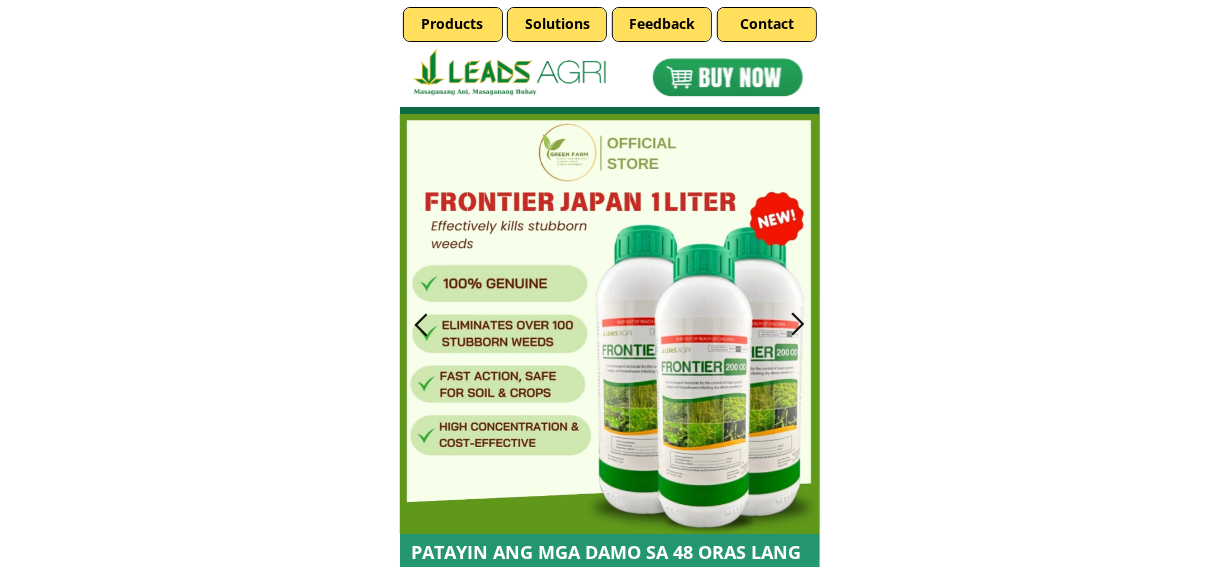 click at bounding box center (797, 324) 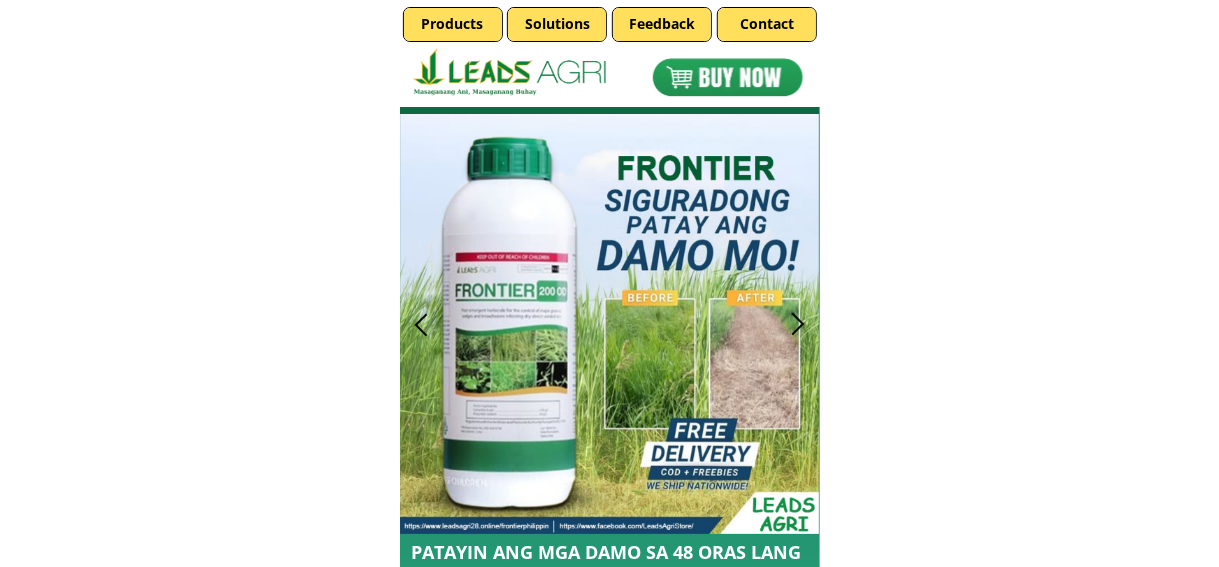 click at bounding box center (797, 324) 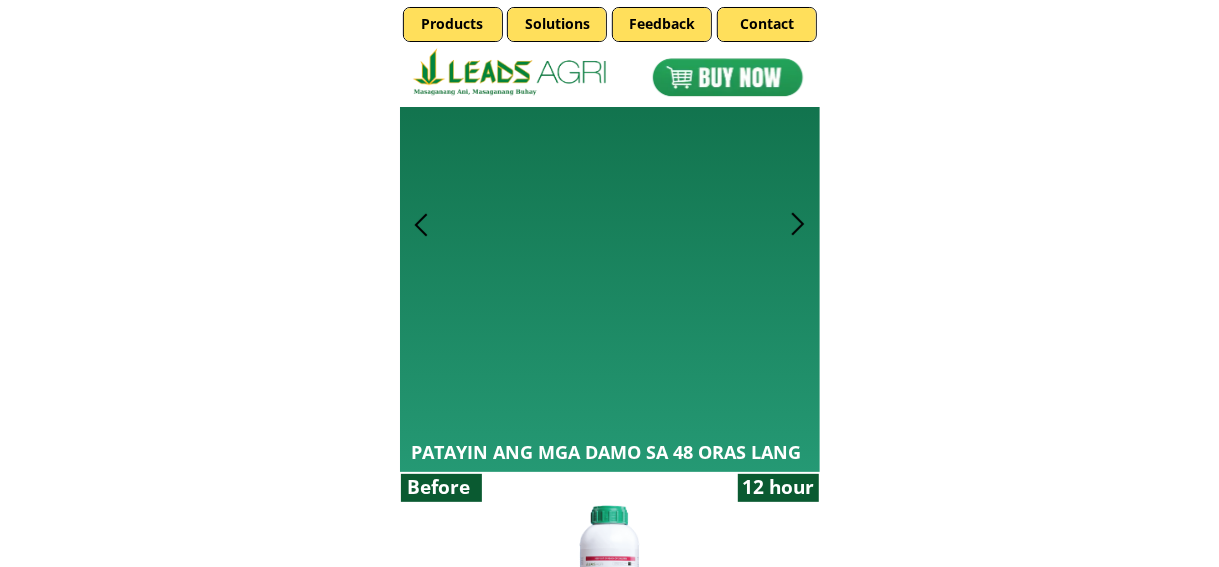 scroll, scrollTop: 0, scrollLeft: 0, axis: both 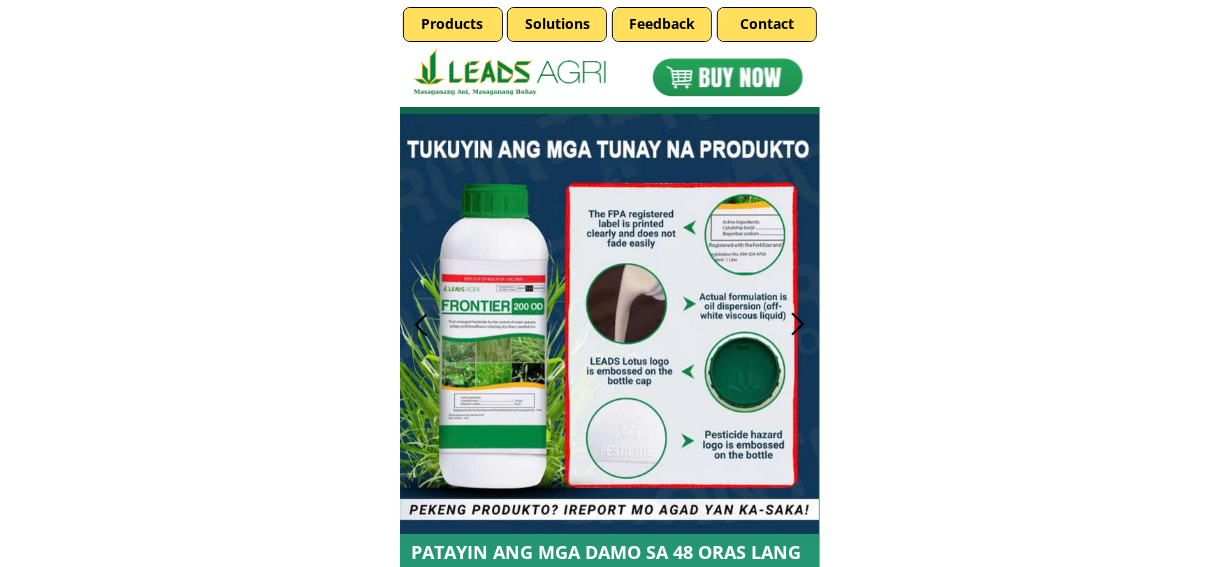 click at bounding box center [610, 324] 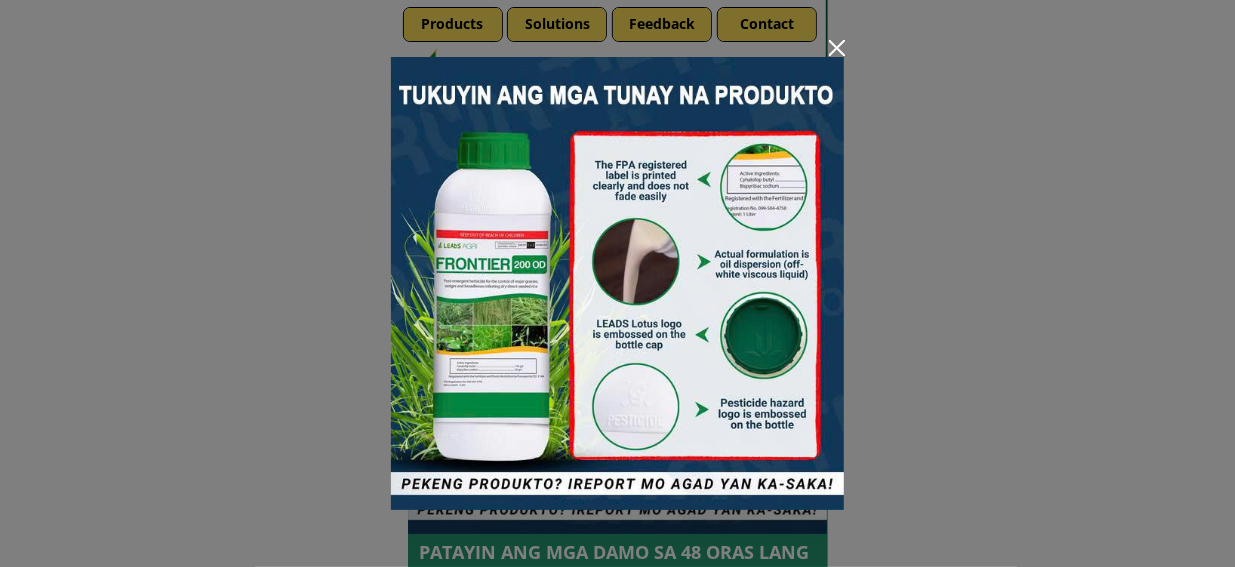 click at bounding box center (837, 48) 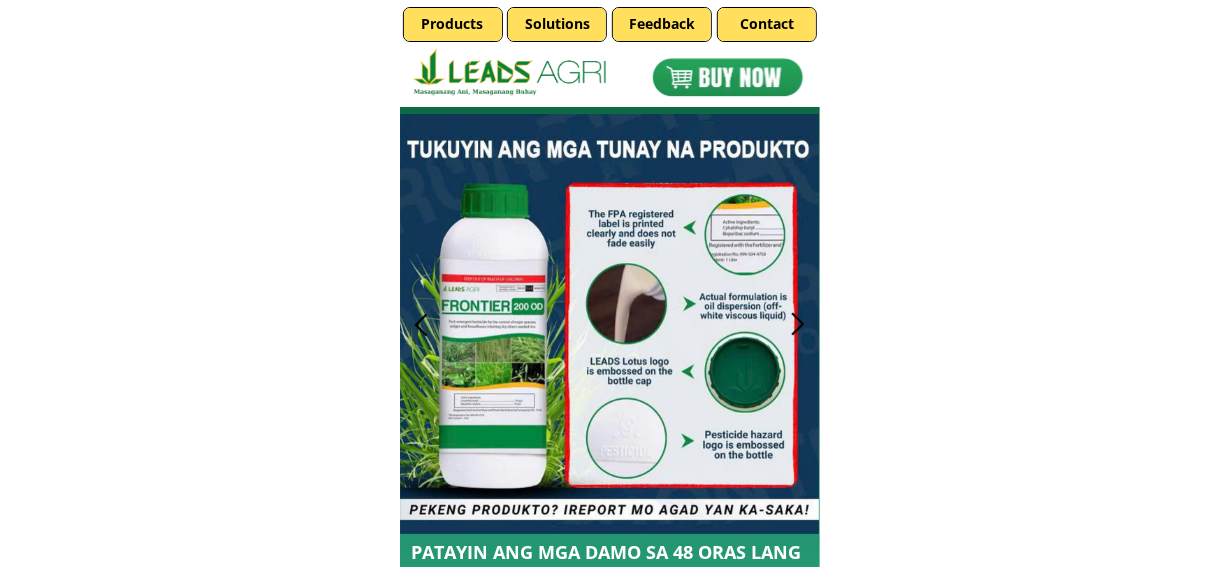 click at bounding box center [797, 324] 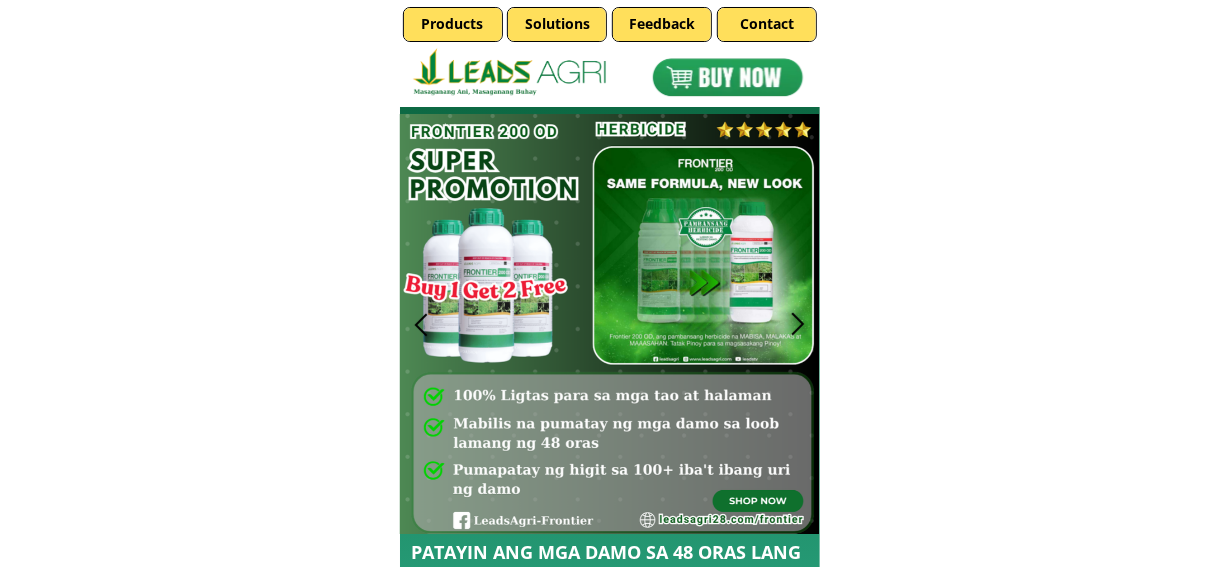 click at bounding box center [797, 324] 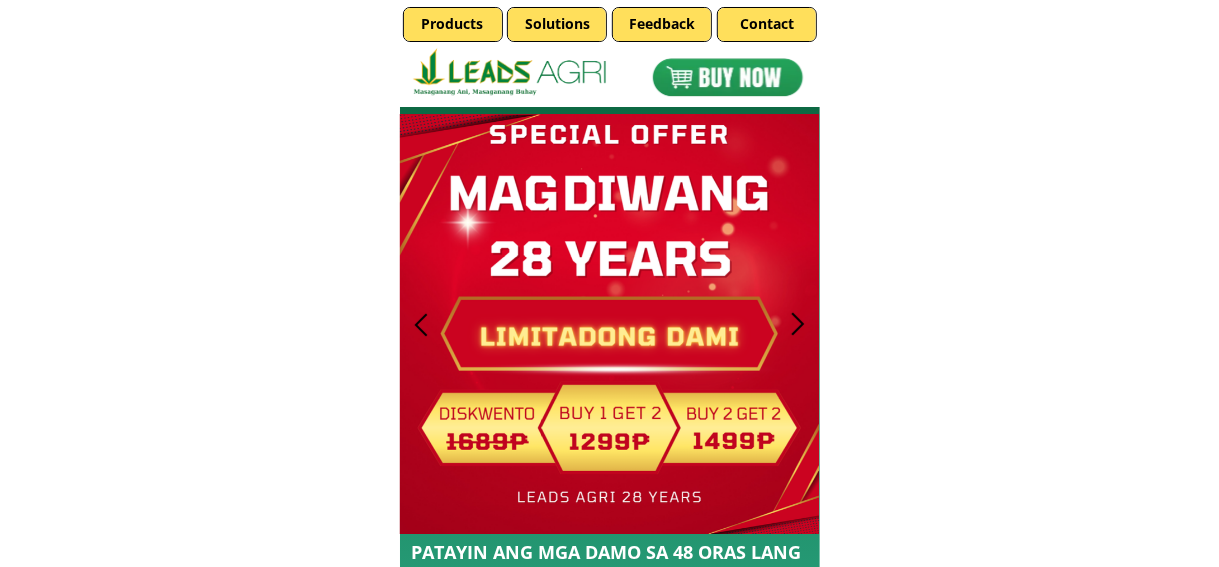 click at bounding box center (797, 324) 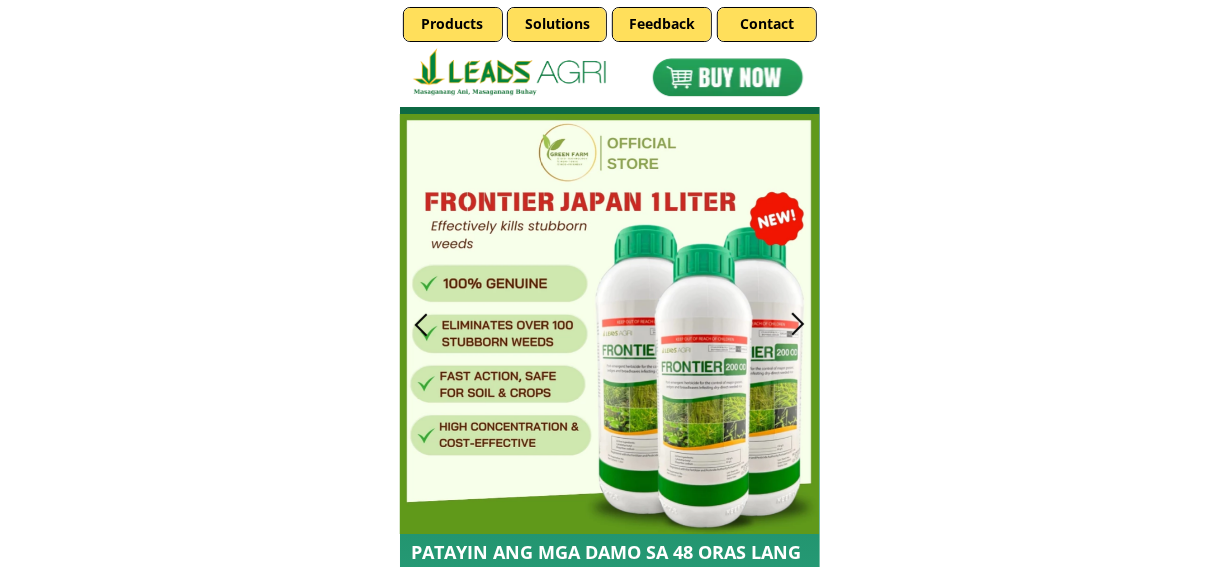 click at bounding box center [797, 324] 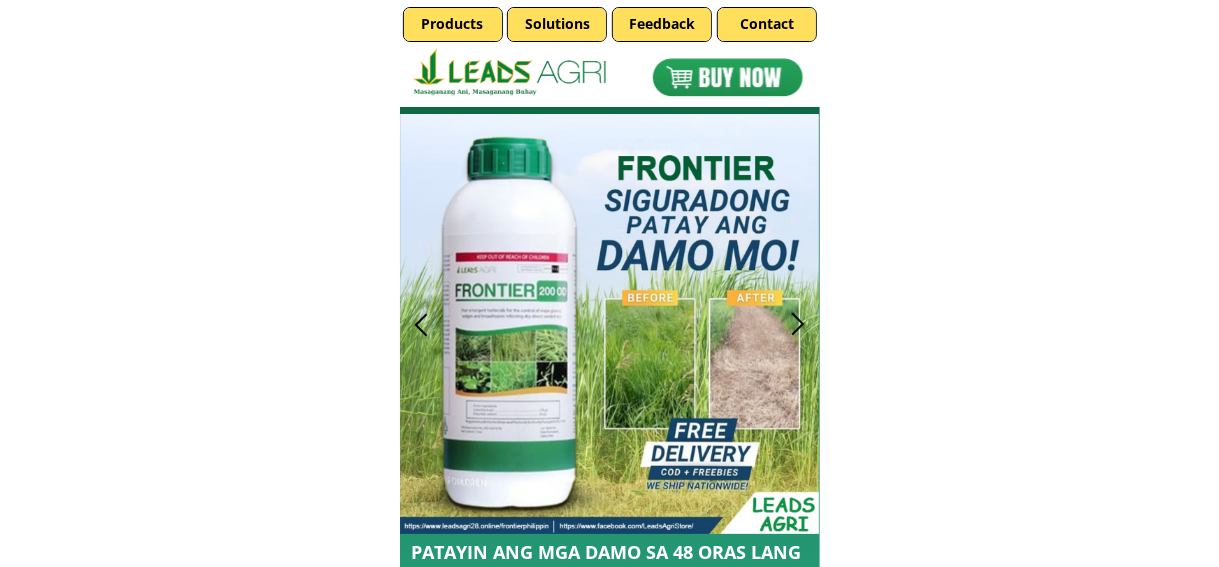 click at bounding box center (797, 324) 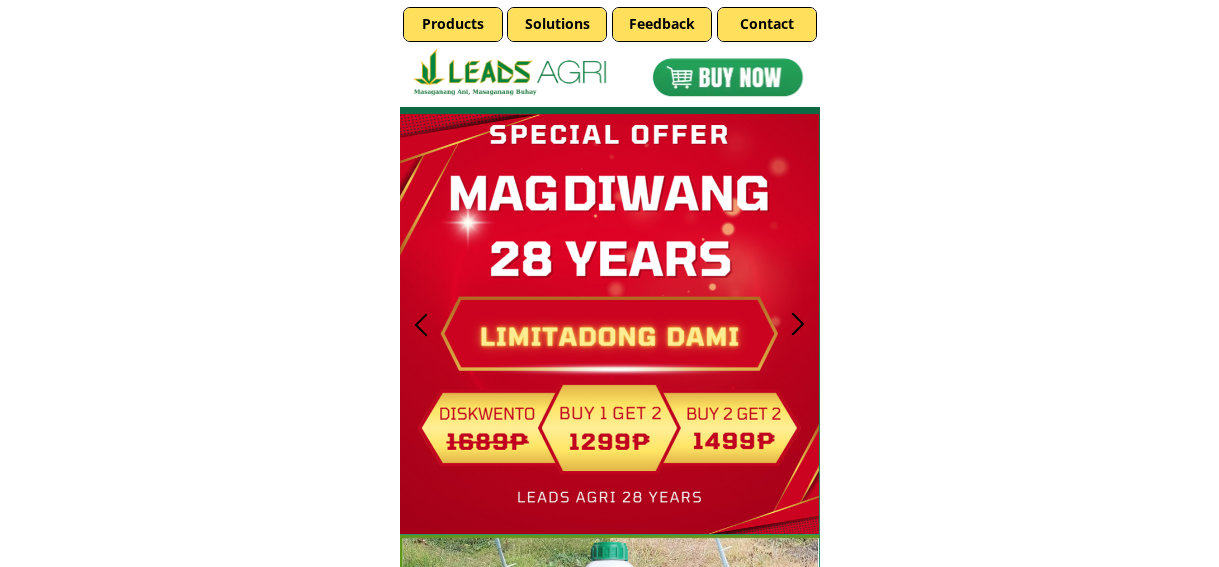 scroll, scrollTop: 0, scrollLeft: 0, axis: both 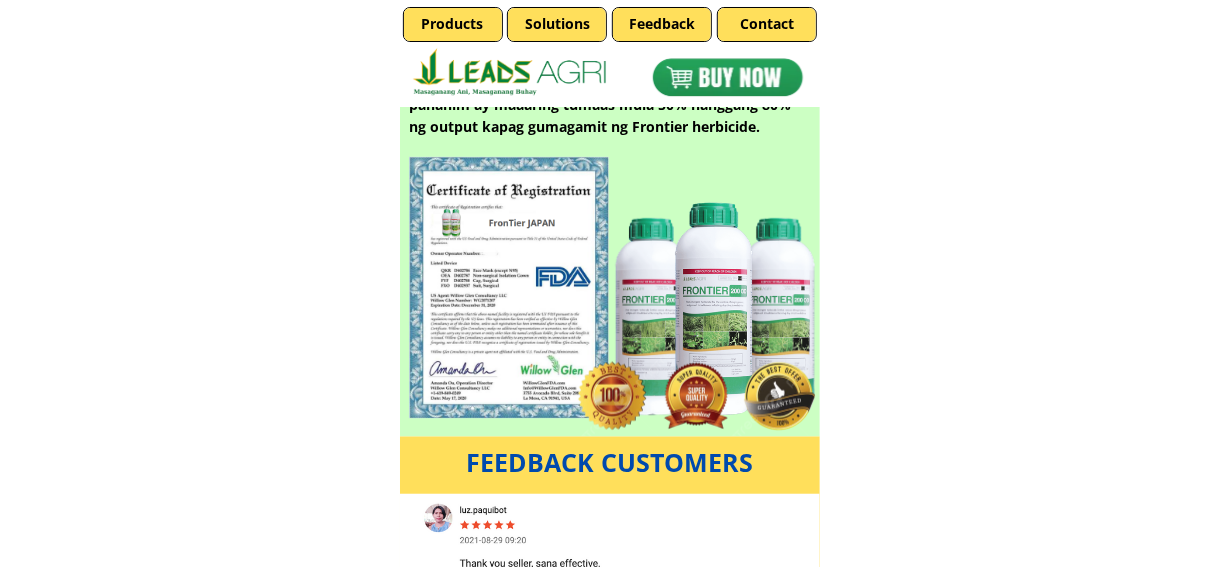 click at bounding box center (727, 77) 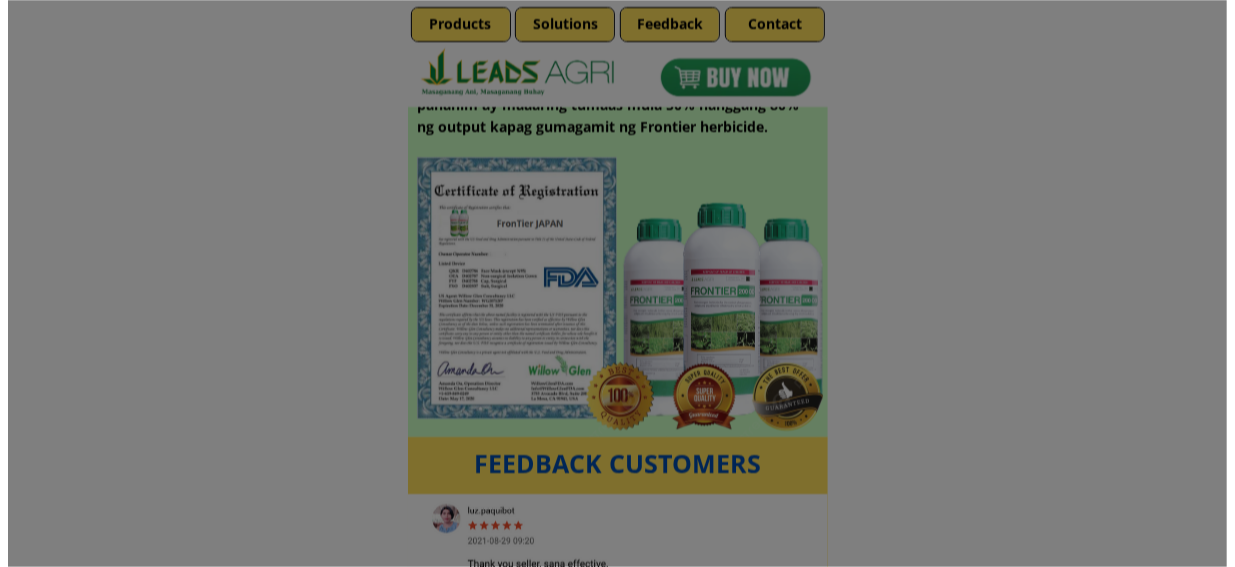 scroll, scrollTop: 0, scrollLeft: 0, axis: both 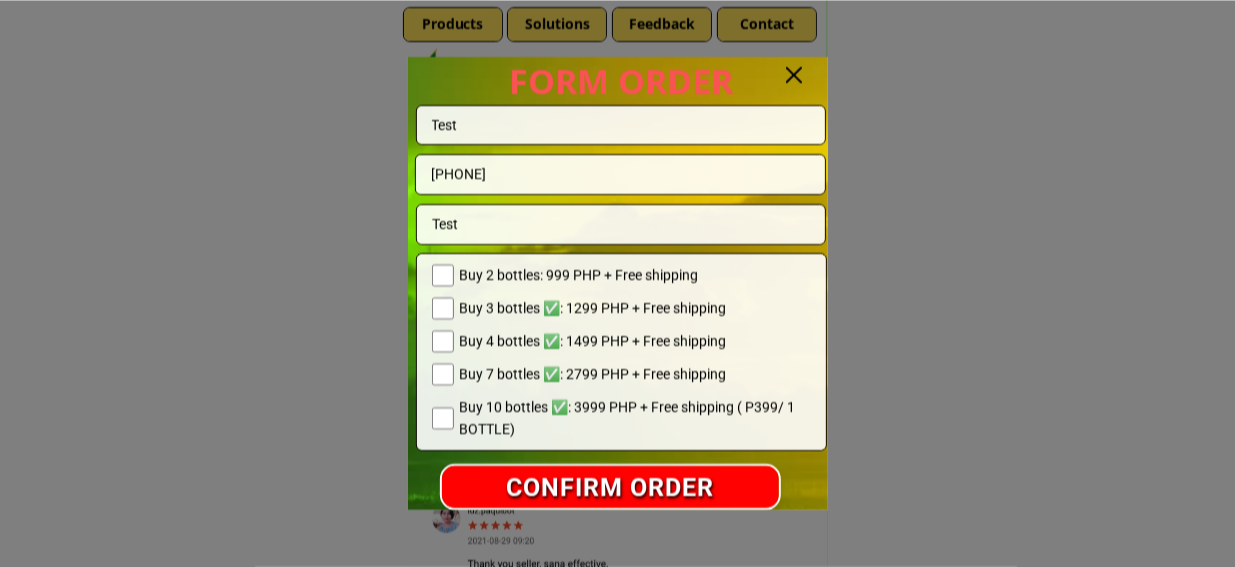 click at bounding box center (794, 75) 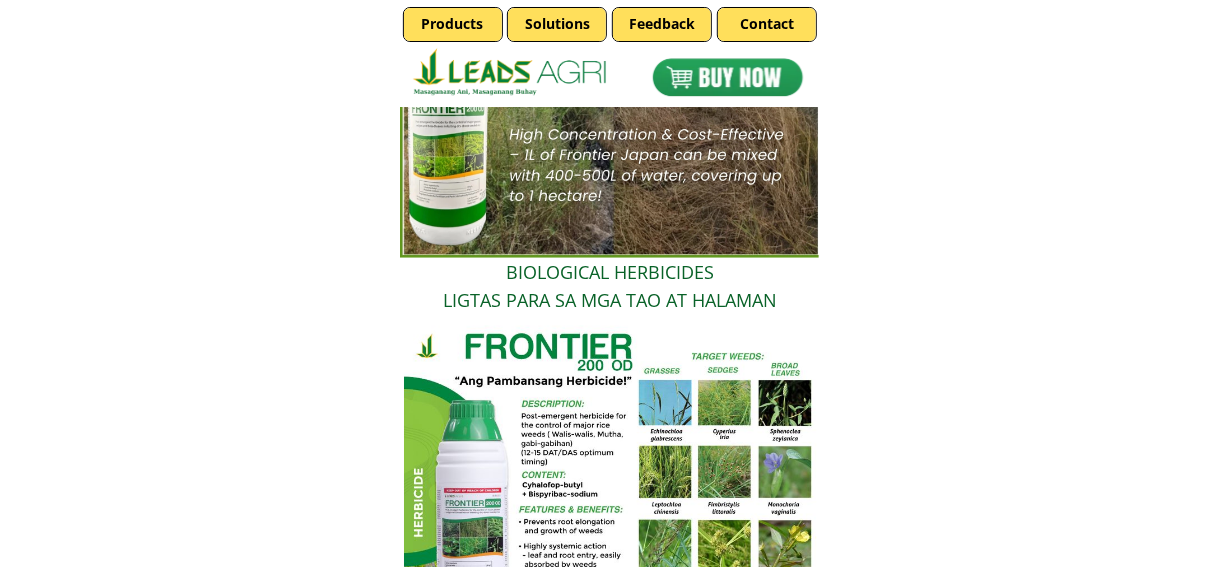 scroll, scrollTop: 300, scrollLeft: 0, axis: vertical 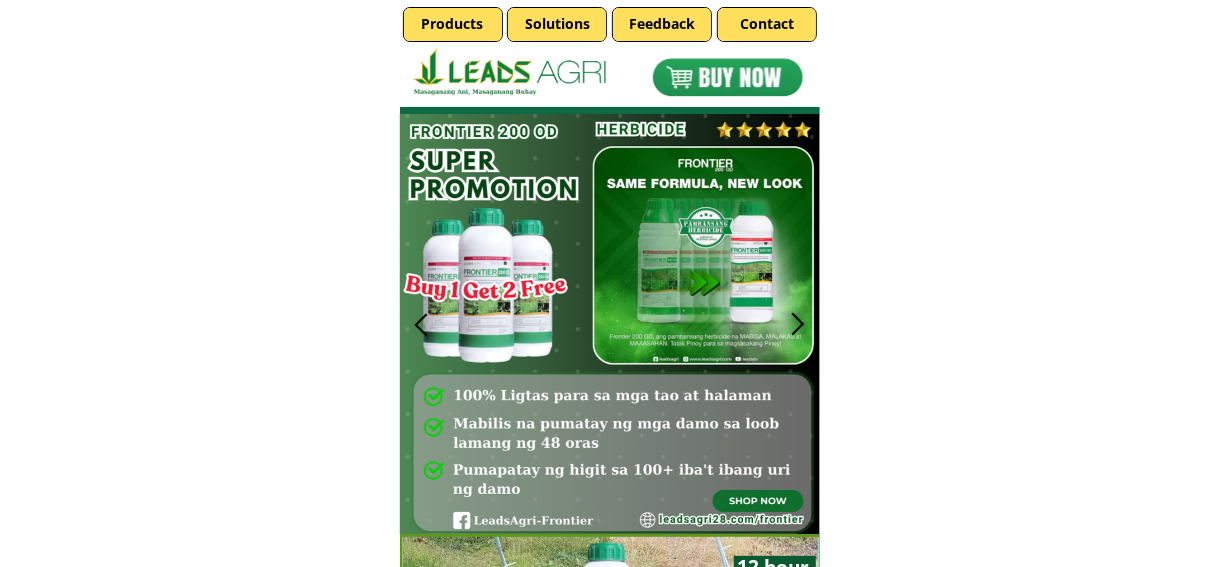 click at bounding box center (727, 77) 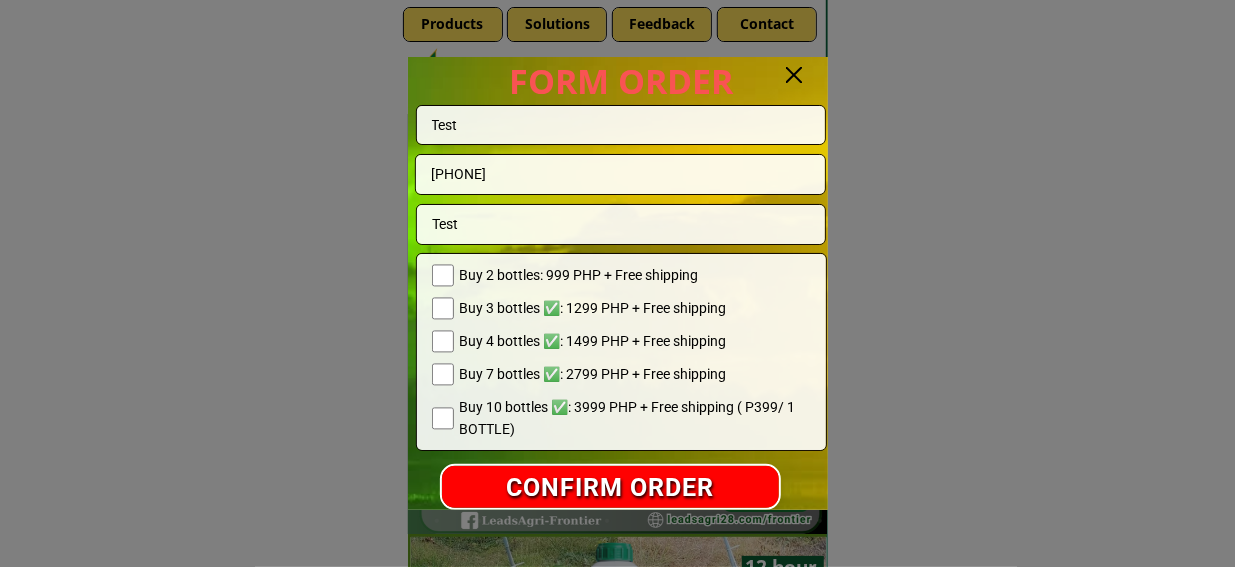 click at bounding box center (794, 75) 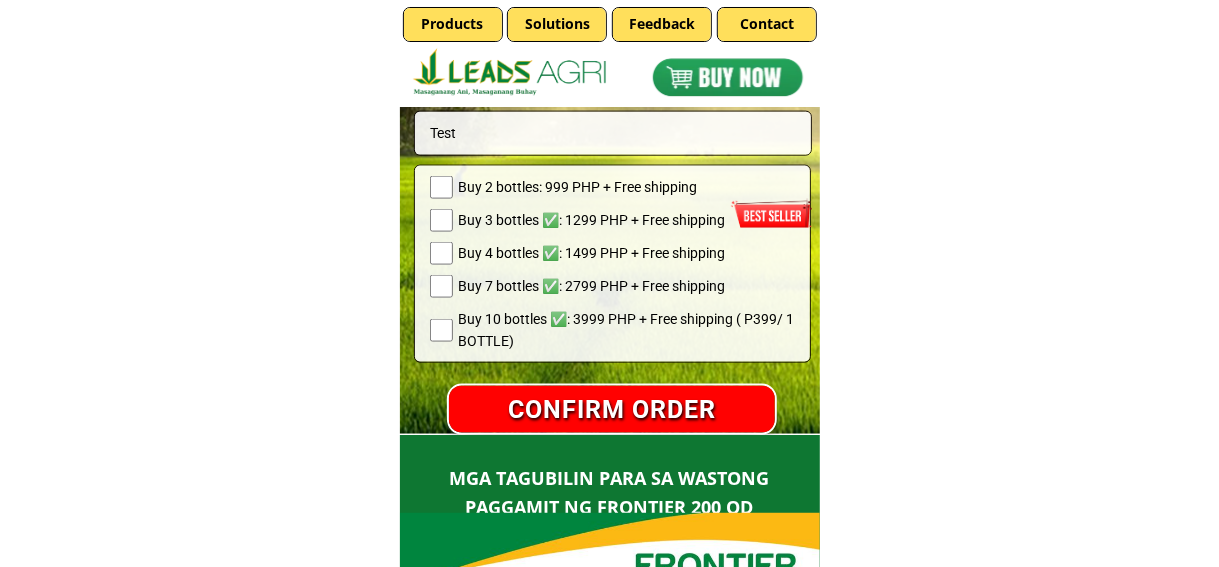 scroll, scrollTop: 4600, scrollLeft: 0, axis: vertical 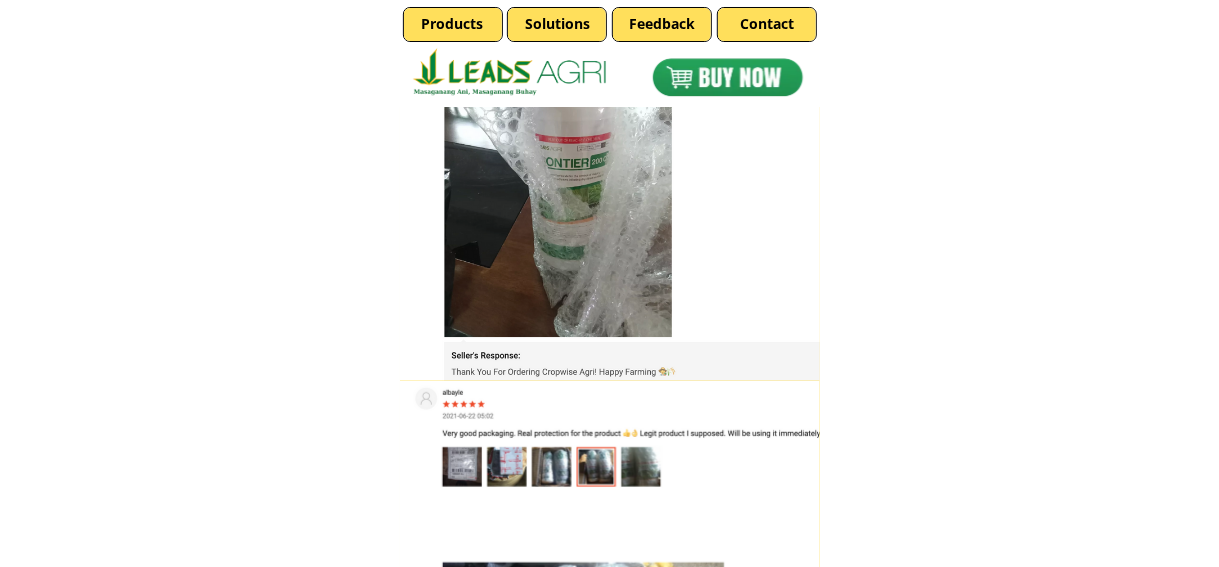 click at bounding box center (727, 77) 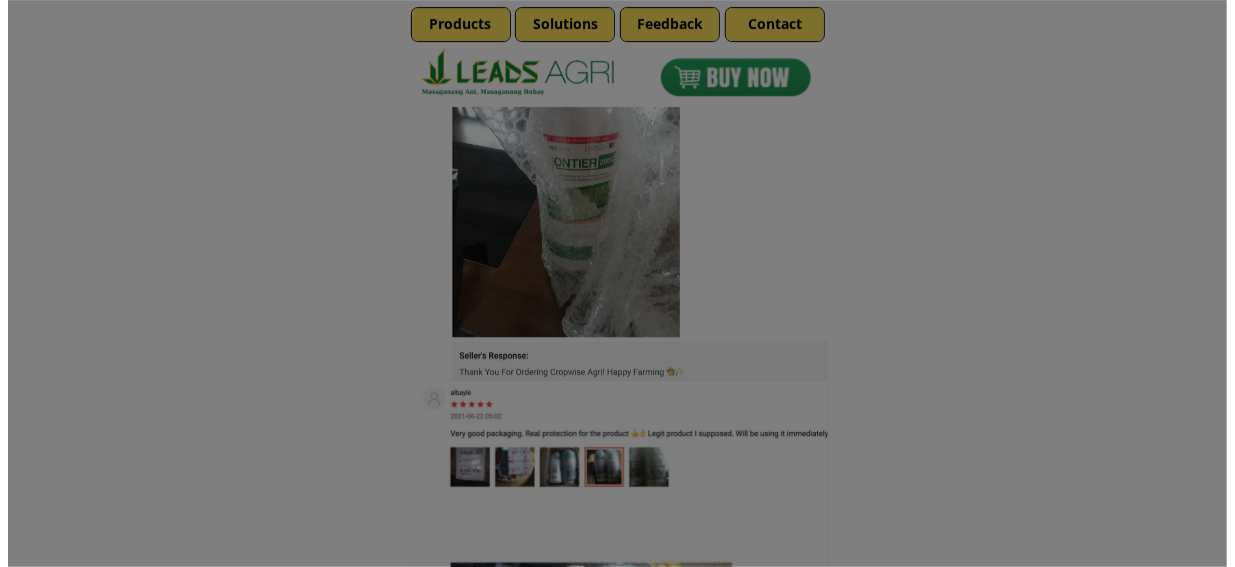 scroll, scrollTop: 0, scrollLeft: 0, axis: both 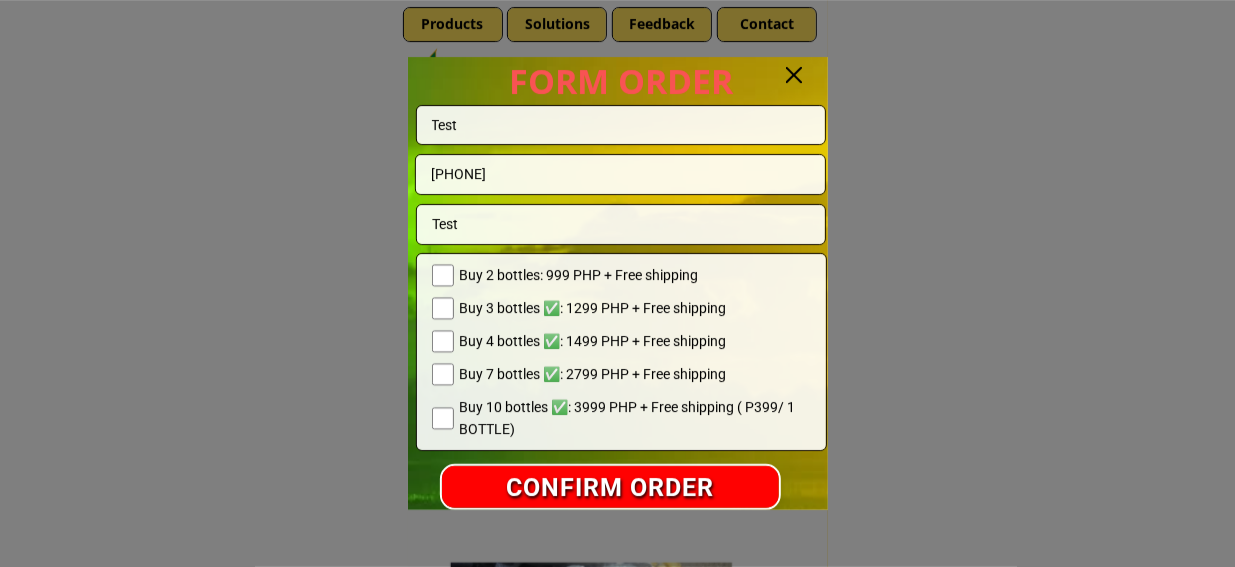 click at bounding box center (794, 75) 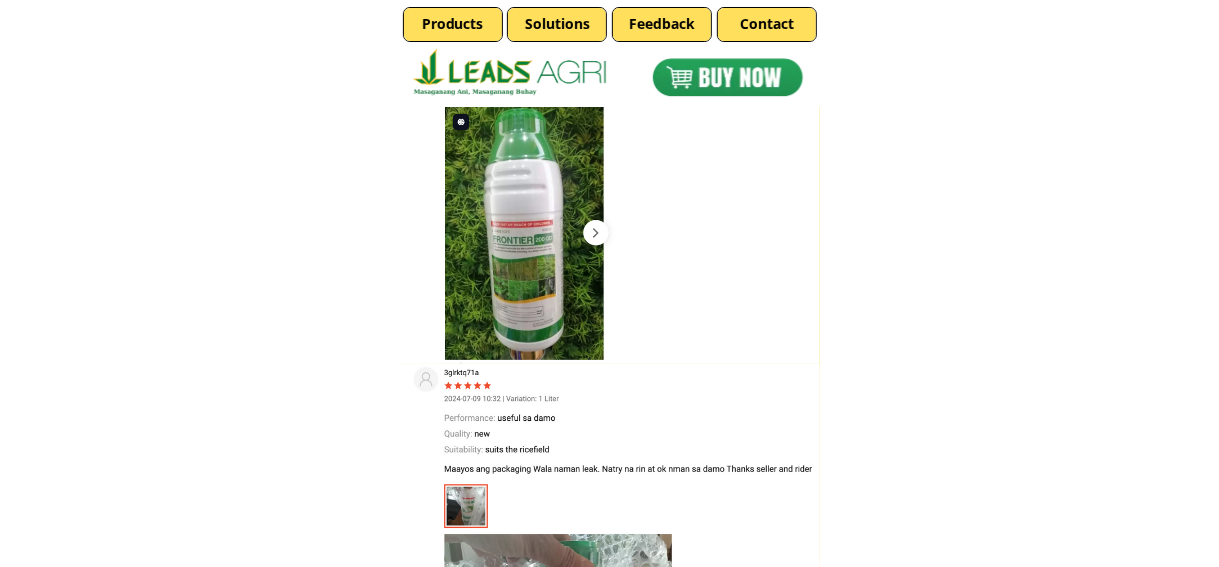 scroll, scrollTop: 3300, scrollLeft: 0, axis: vertical 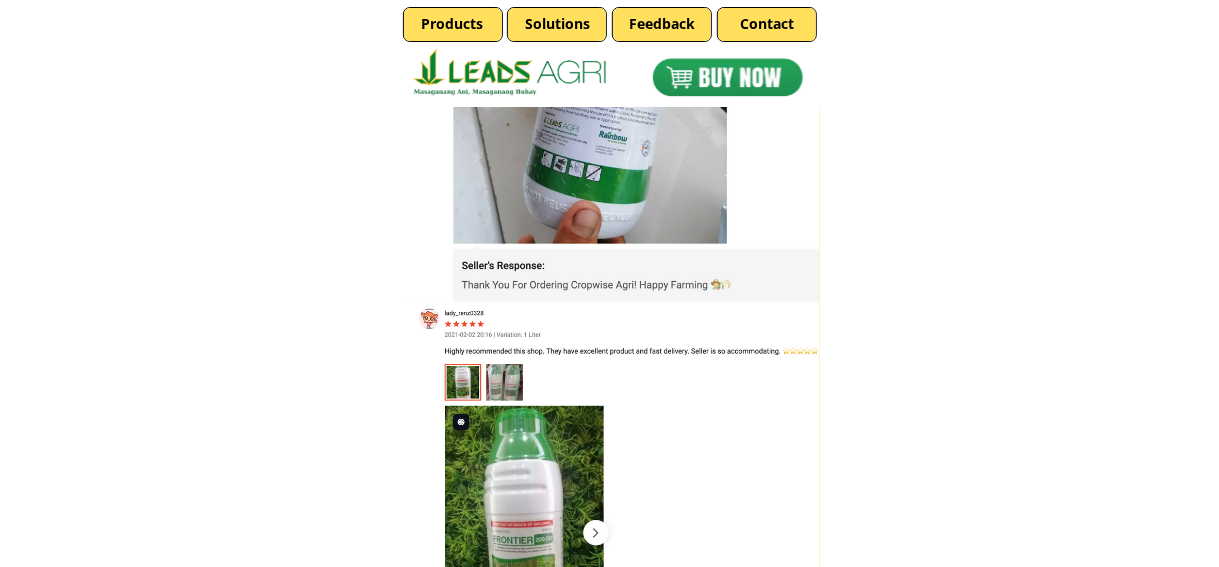 click at bounding box center (727, 77) 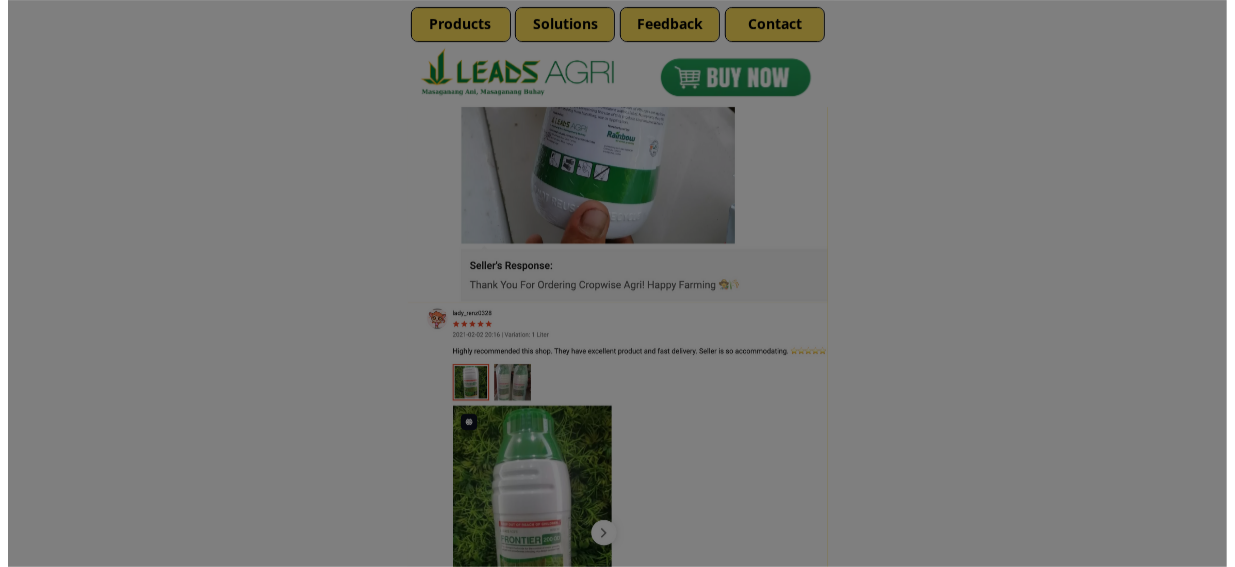 scroll, scrollTop: 0, scrollLeft: 0, axis: both 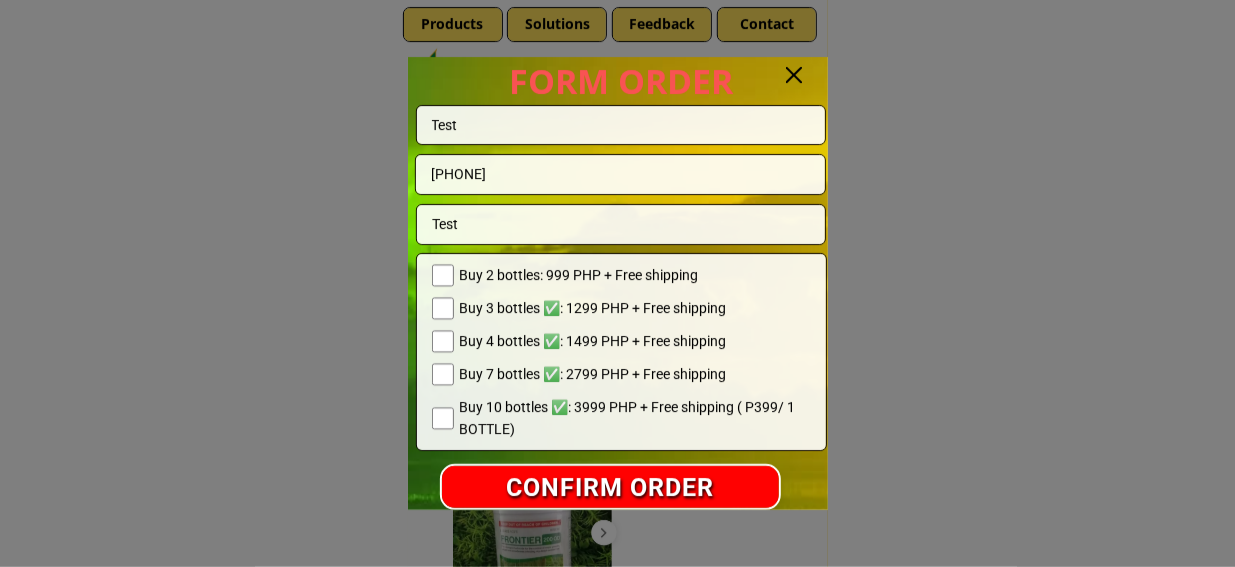 click at bounding box center (794, 75) 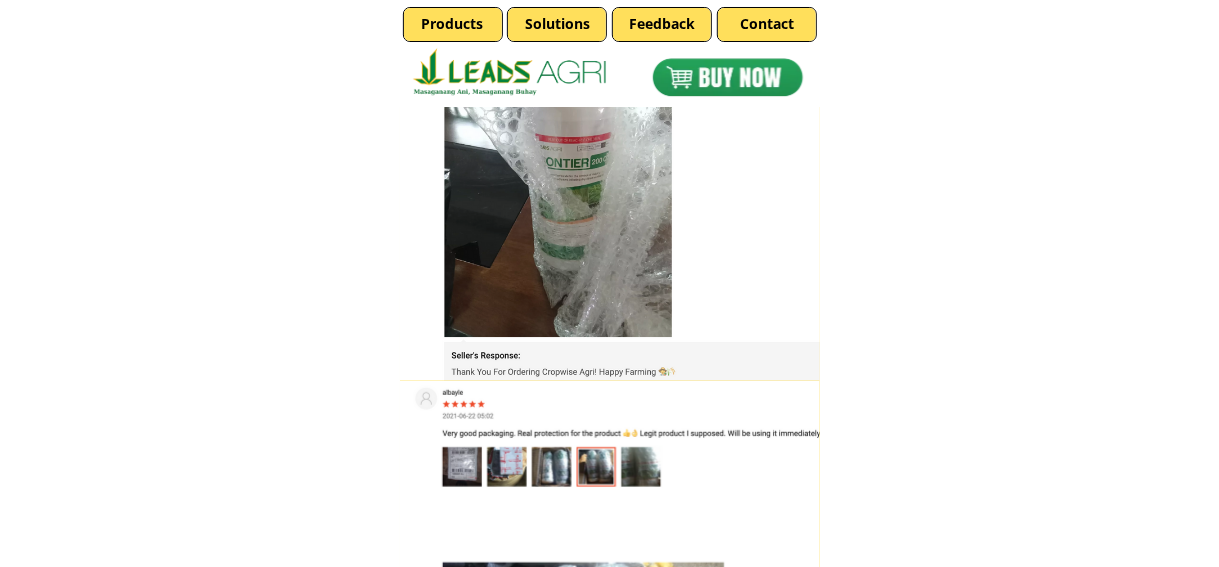 scroll, scrollTop: 4400, scrollLeft: 0, axis: vertical 